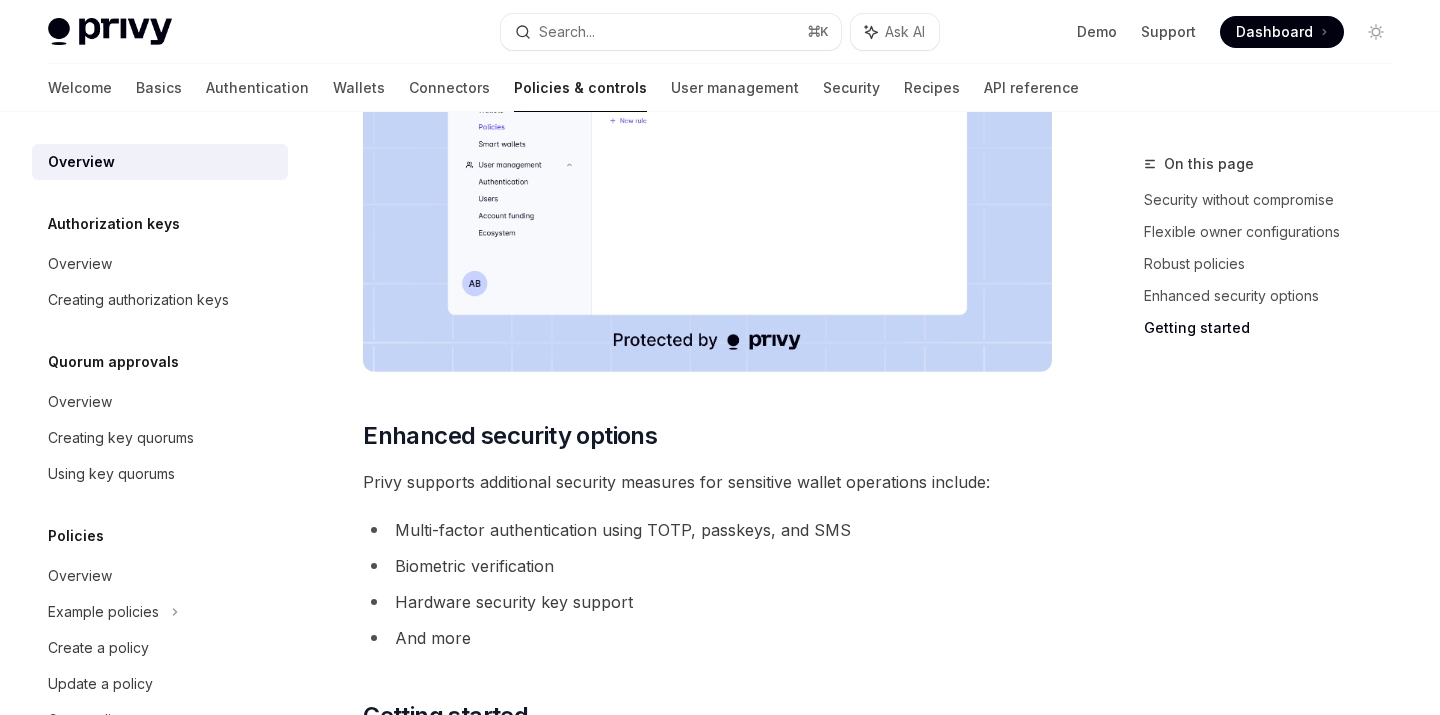 scroll, scrollTop: 1800, scrollLeft: 0, axis: vertical 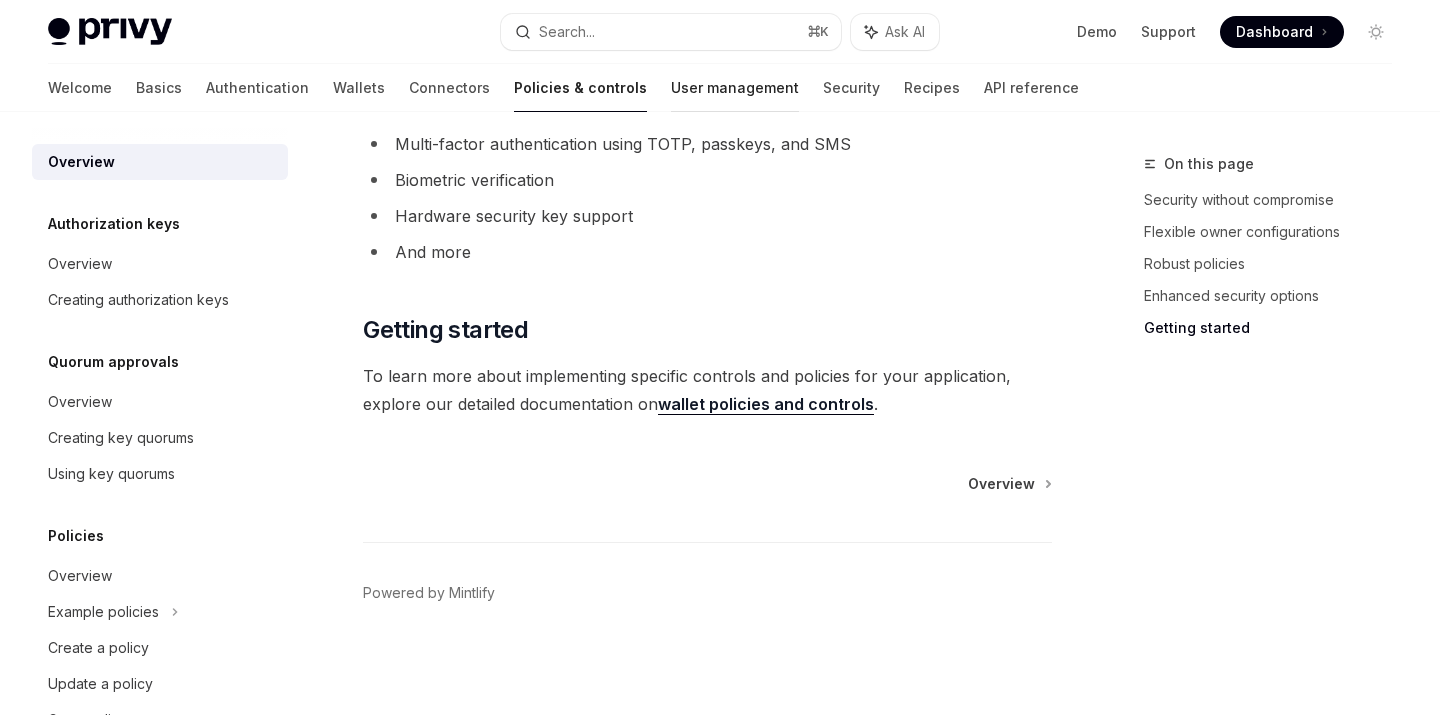 click on "User management" at bounding box center (735, 88) 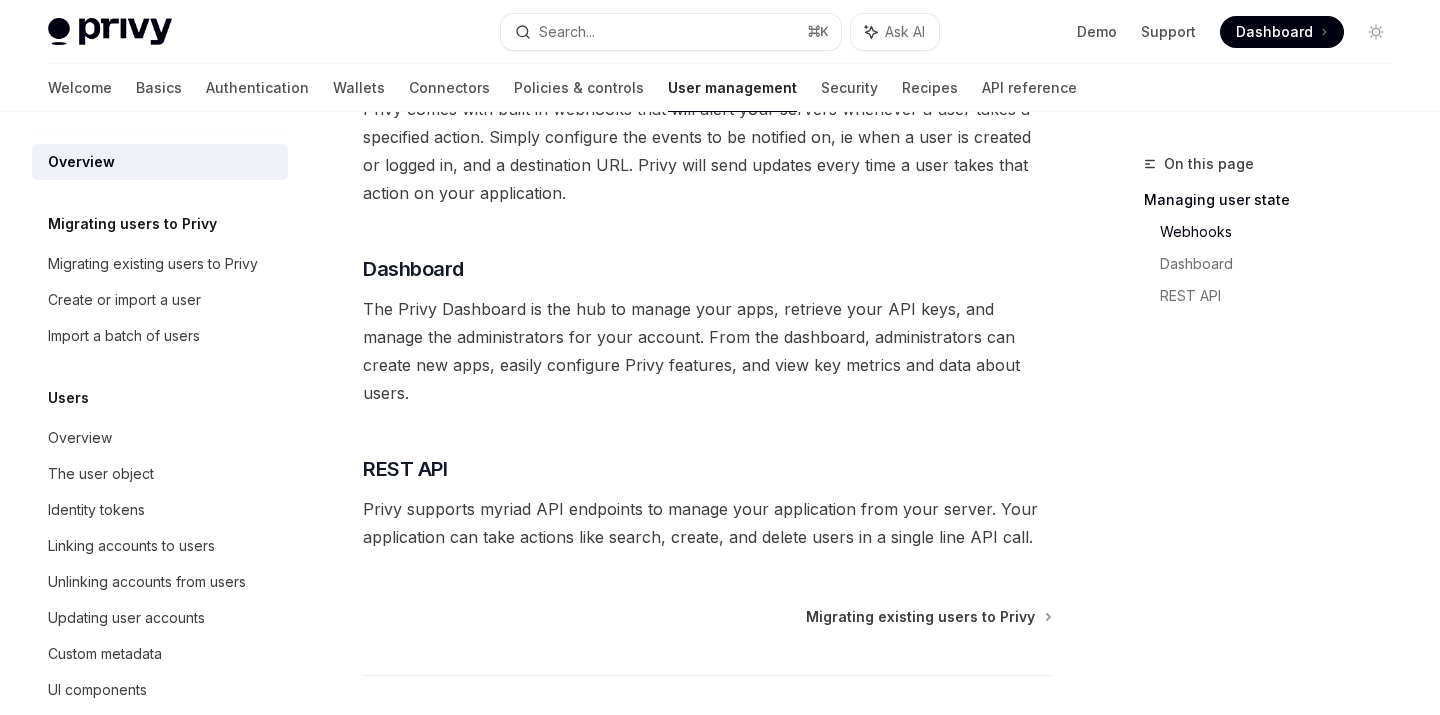 scroll, scrollTop: 486, scrollLeft: 0, axis: vertical 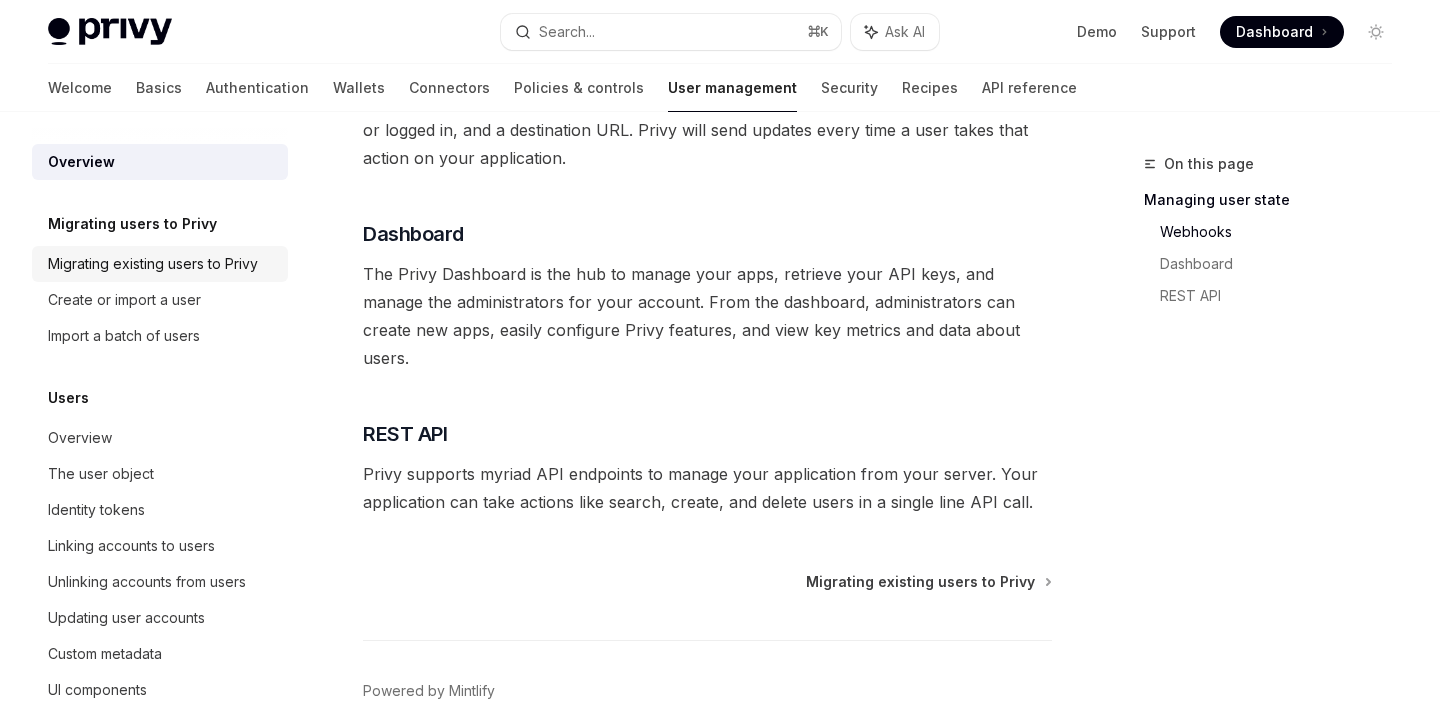 click on "Migrating existing users to Privy" at bounding box center (160, 264) 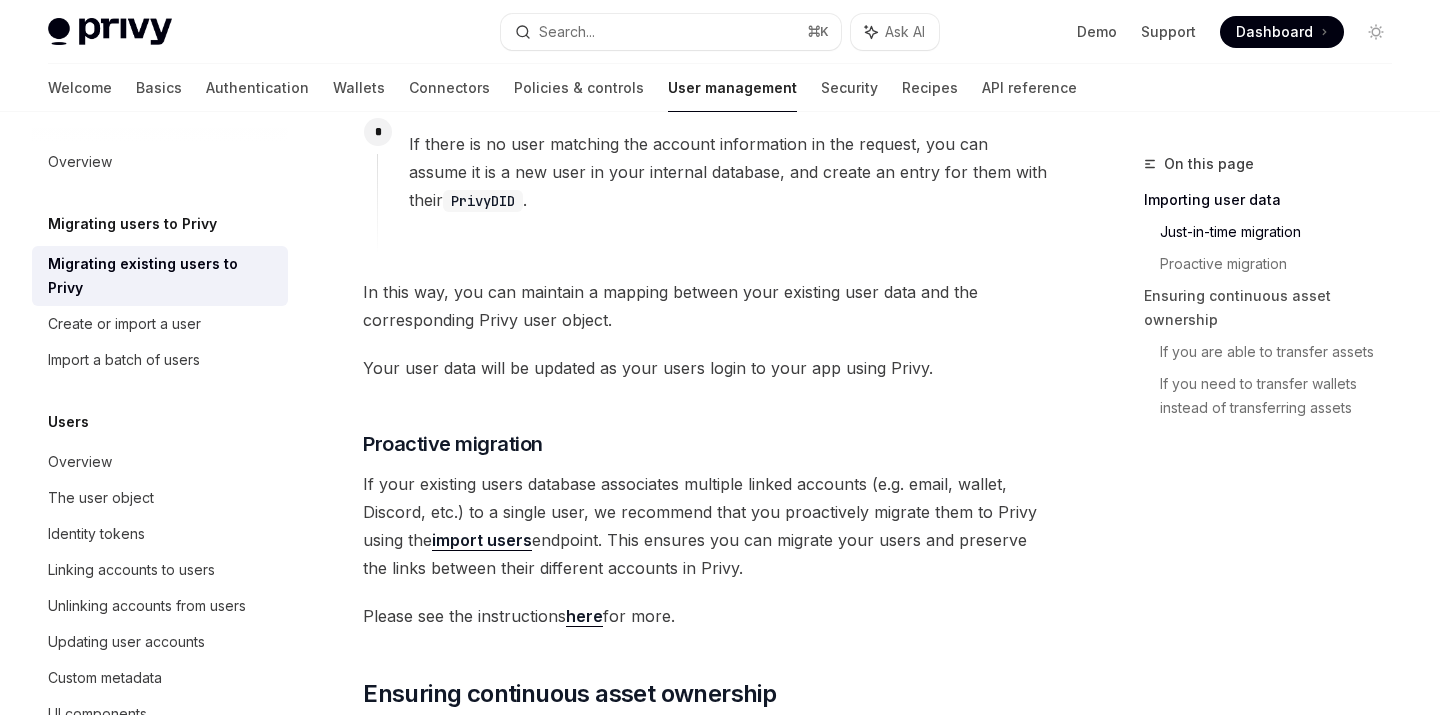 scroll, scrollTop: 1701, scrollLeft: 0, axis: vertical 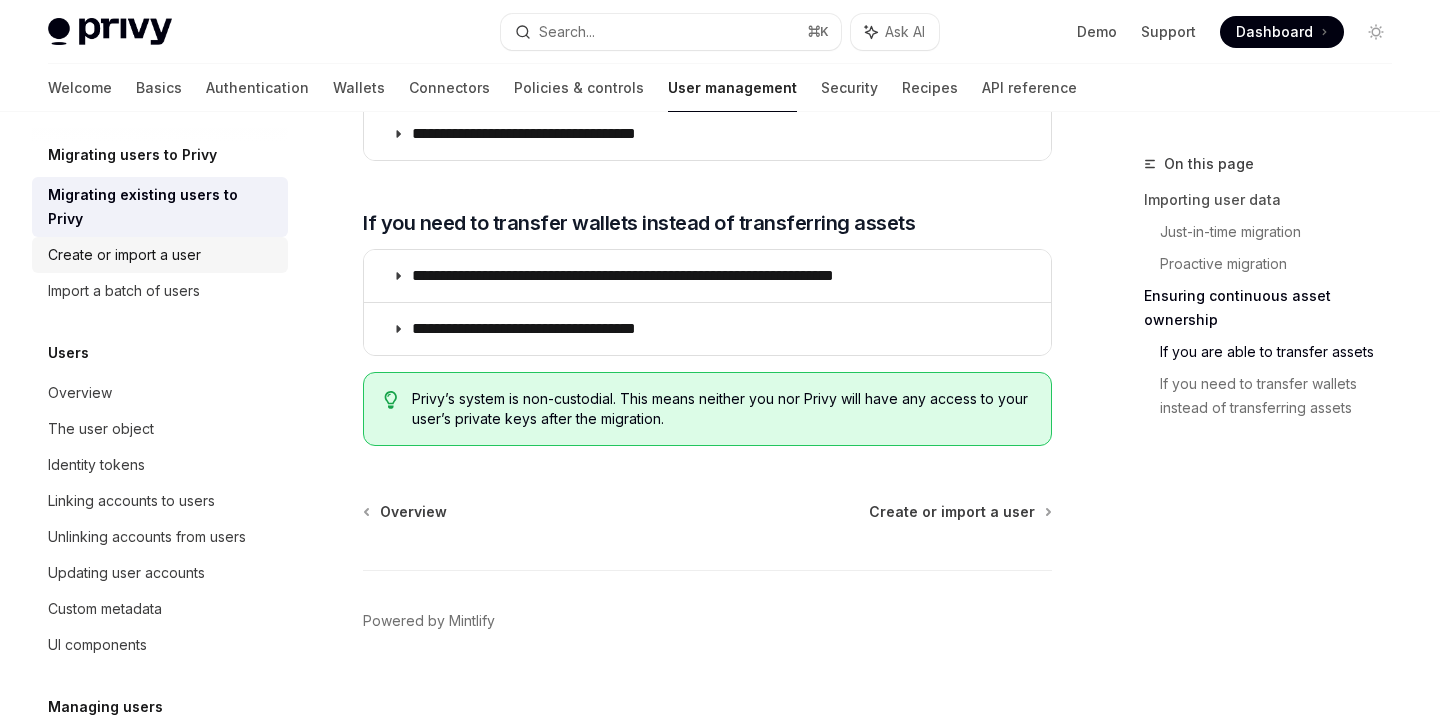 click on "Create or import a user" at bounding box center (124, 255) 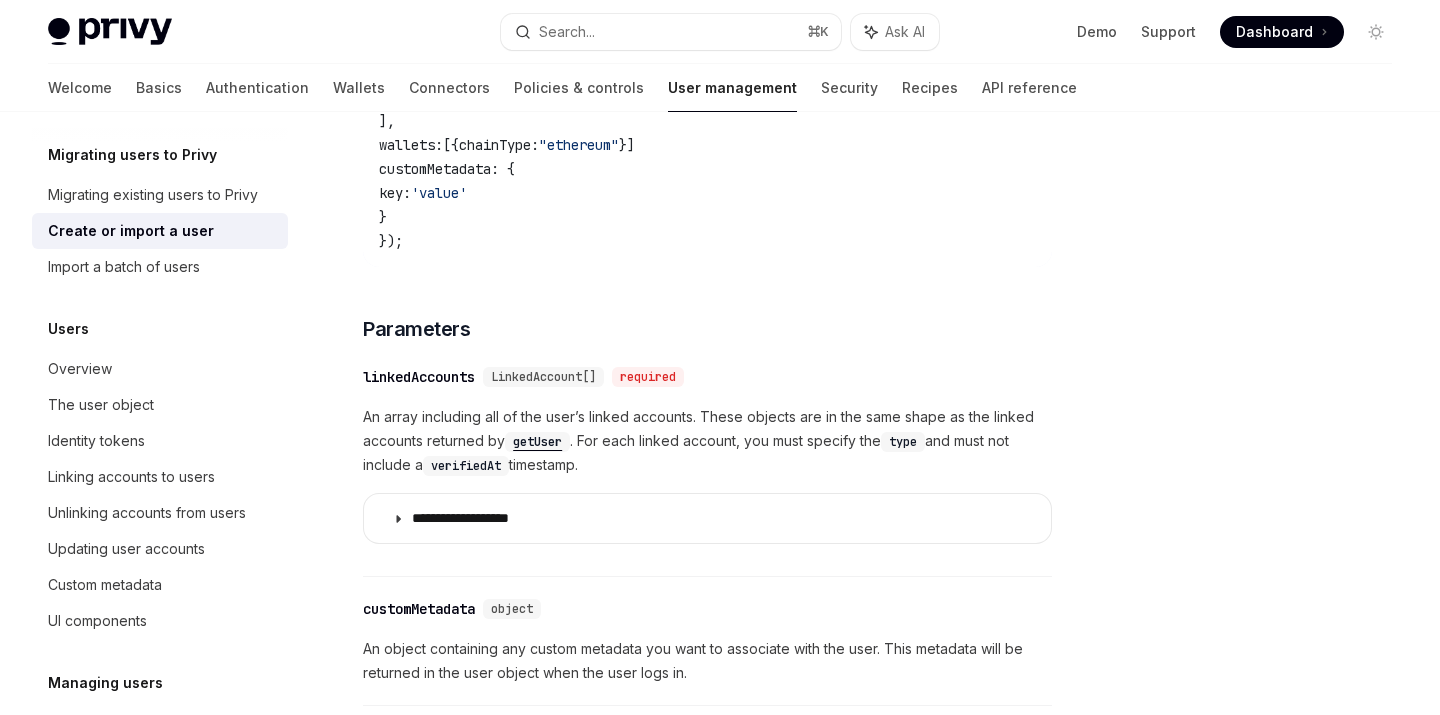 scroll, scrollTop: 633, scrollLeft: 0, axis: vertical 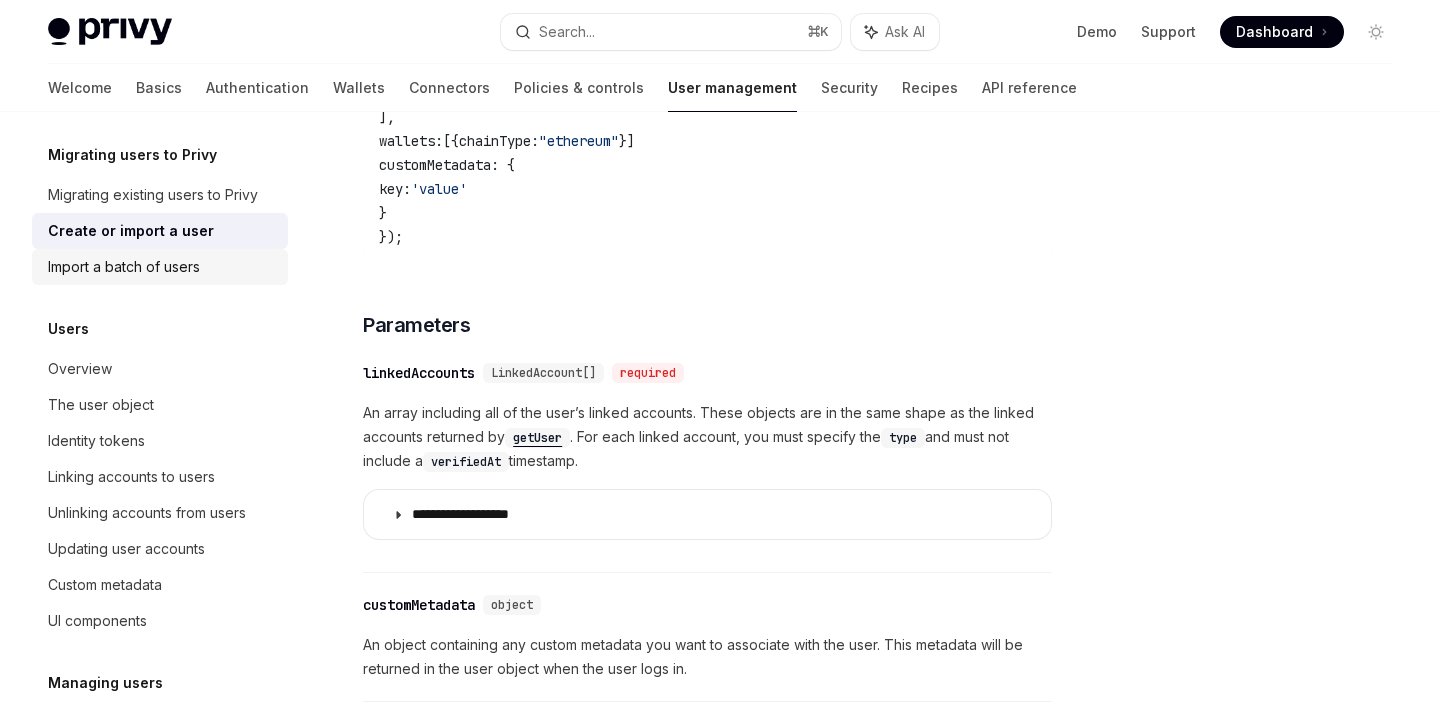 click on "Import a batch of users" at bounding box center [124, 267] 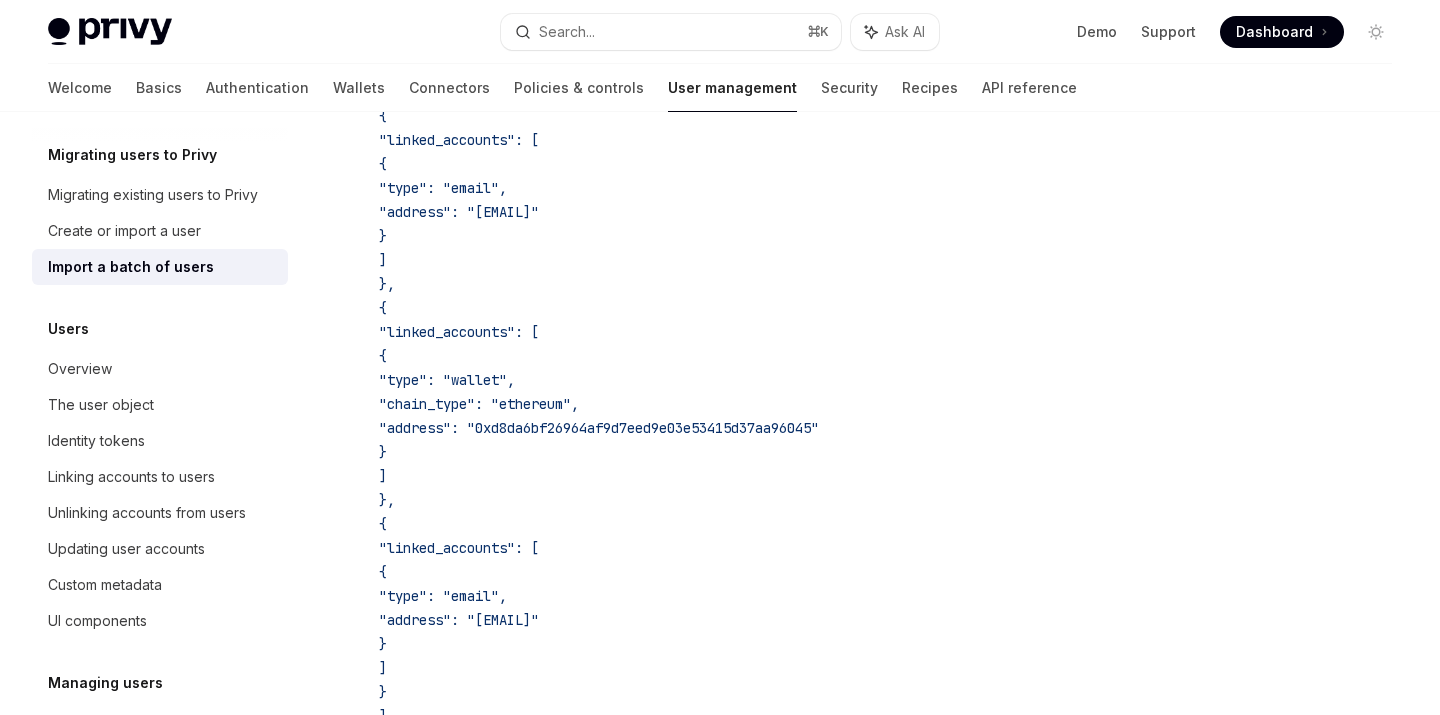 scroll, scrollTop: 1149, scrollLeft: 0, axis: vertical 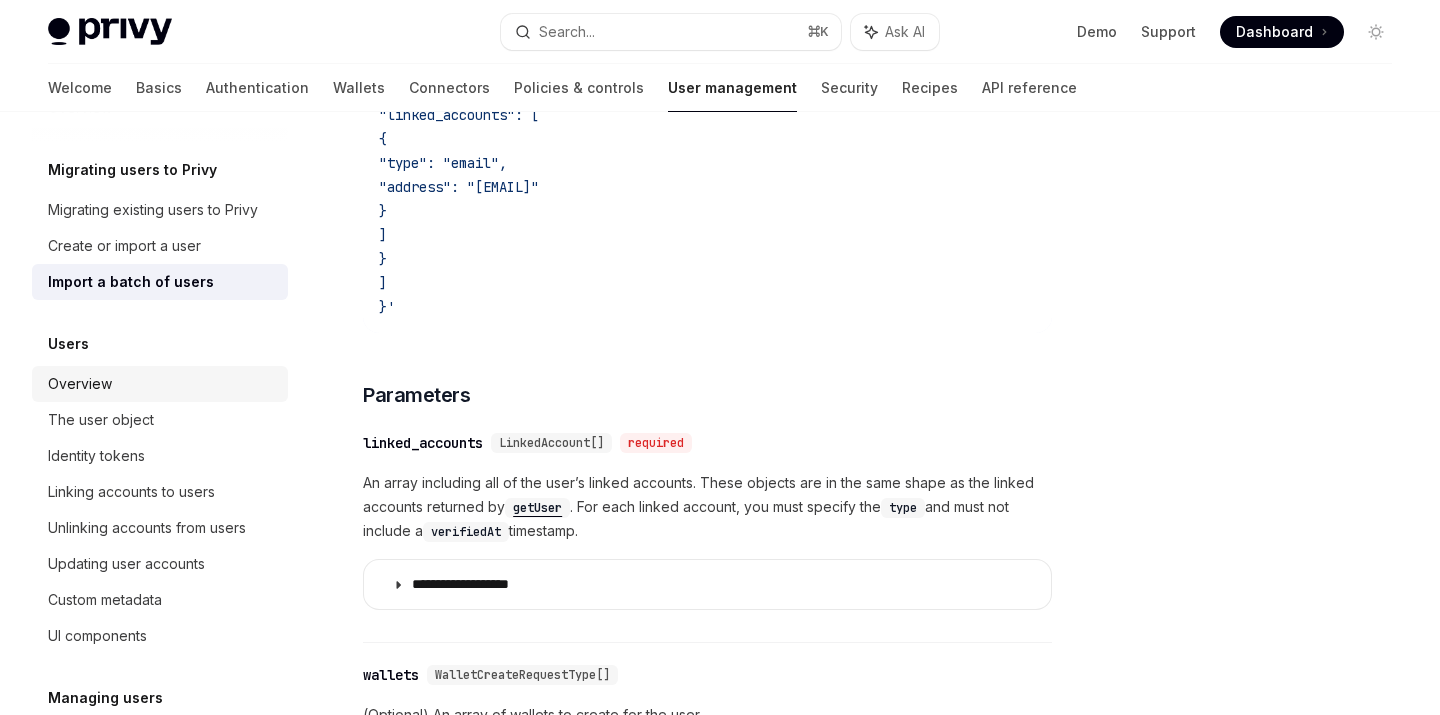 click on "Overview" at bounding box center (162, 384) 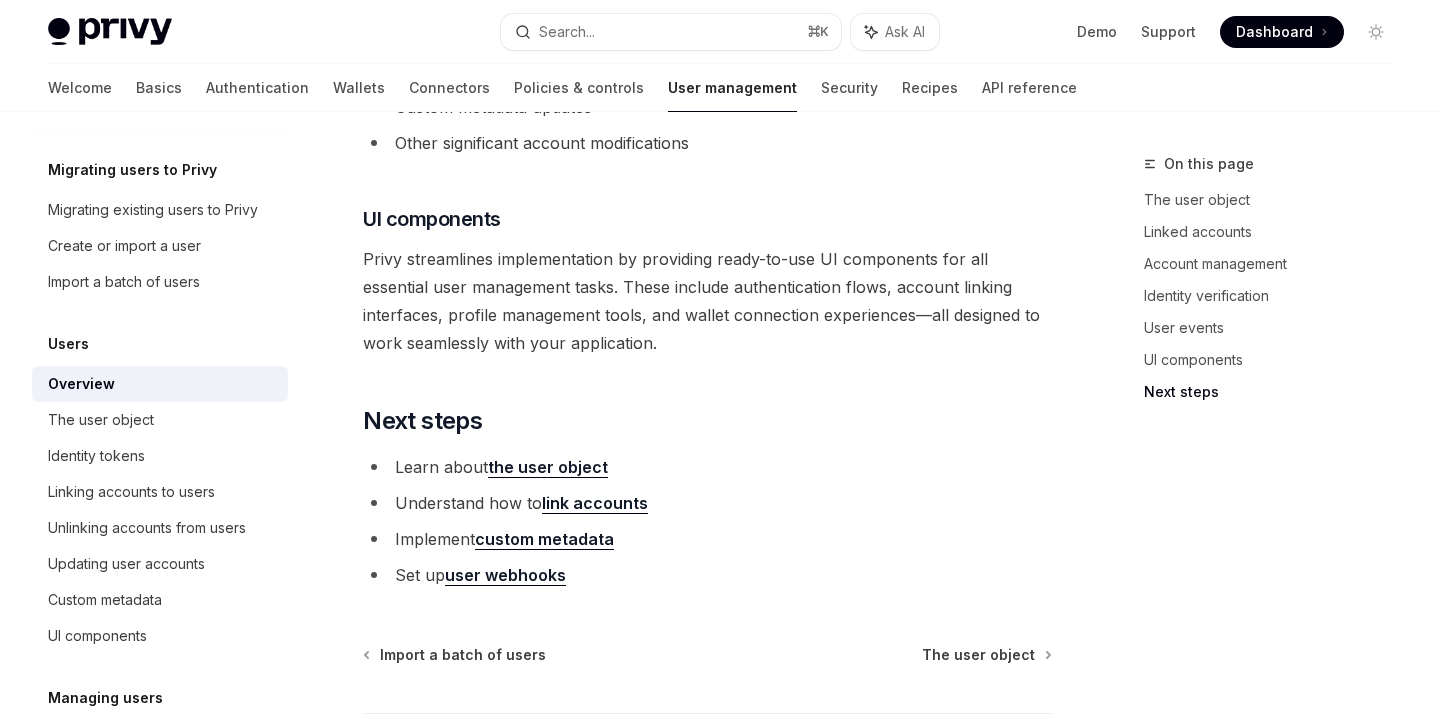 scroll, scrollTop: 2197, scrollLeft: 0, axis: vertical 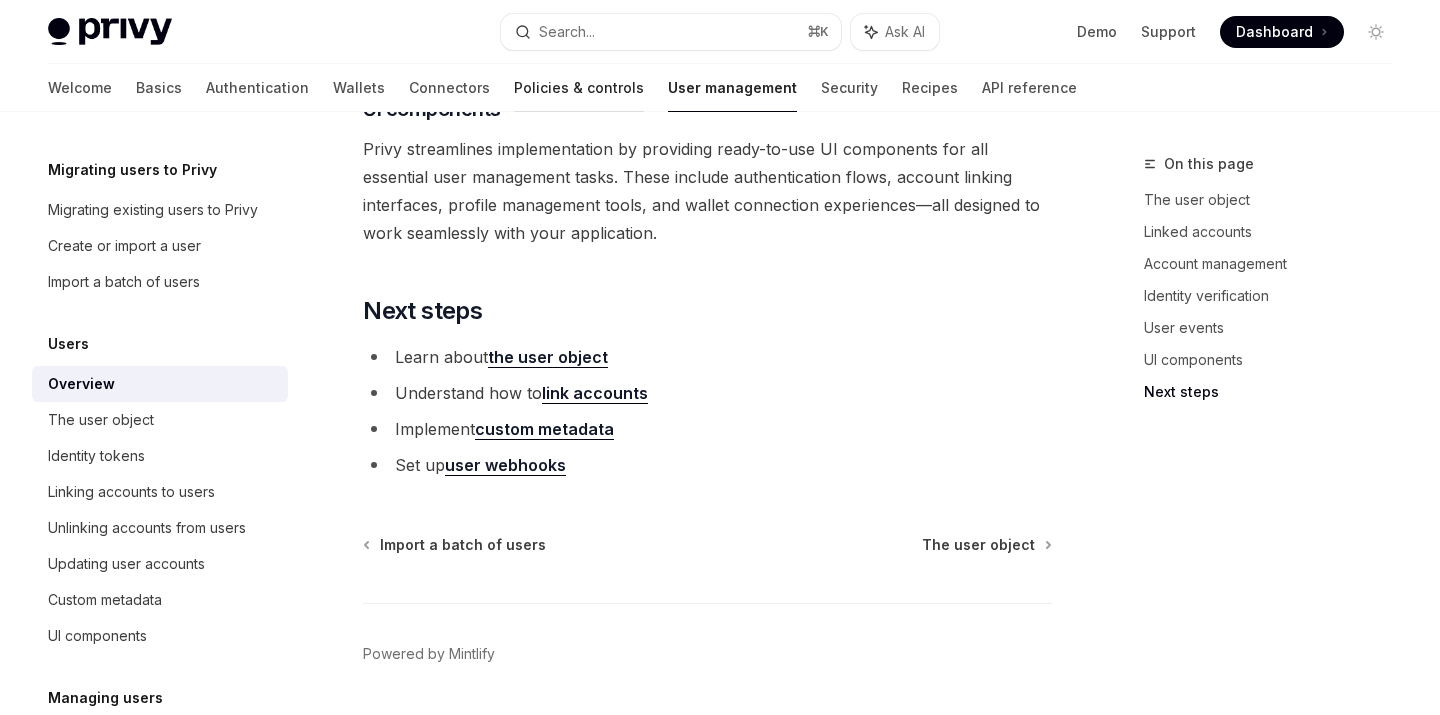click on "Policies & controls" at bounding box center (579, 88) 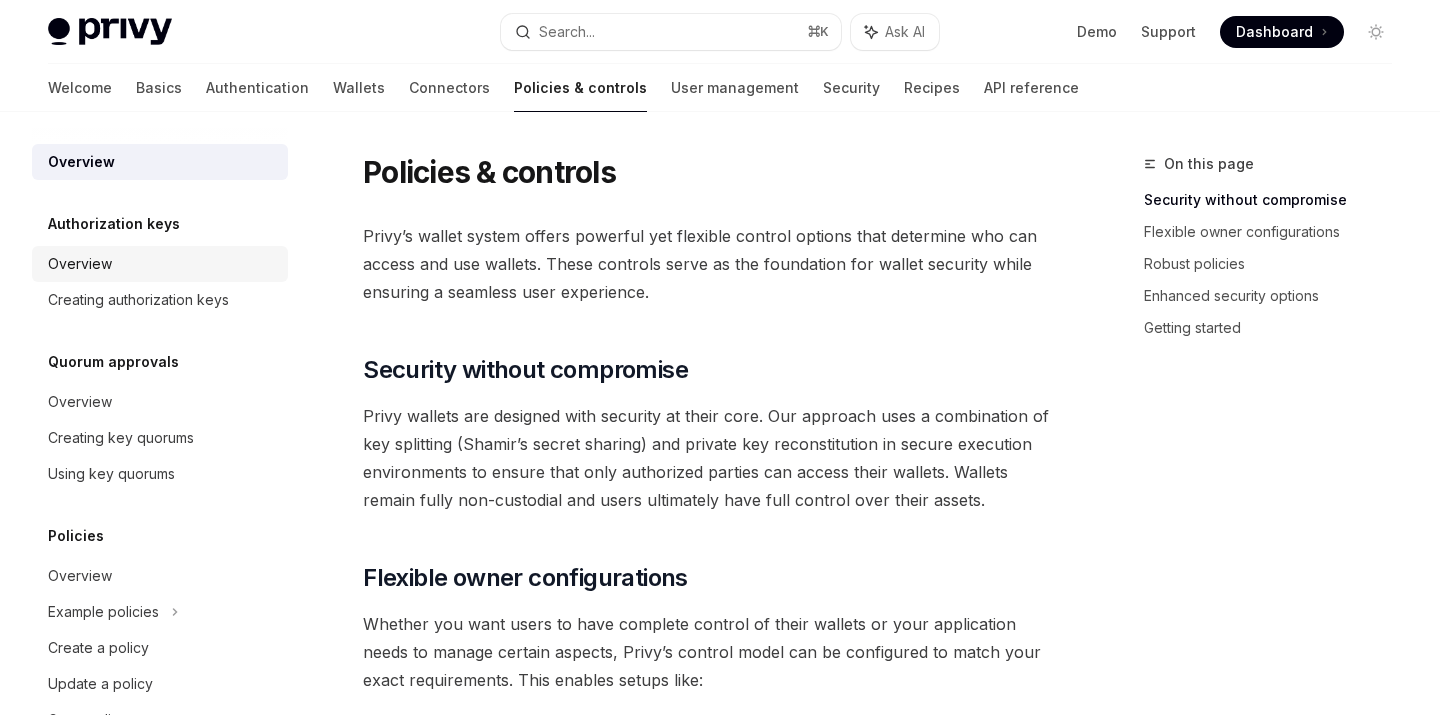 click on "Overview" at bounding box center (80, 264) 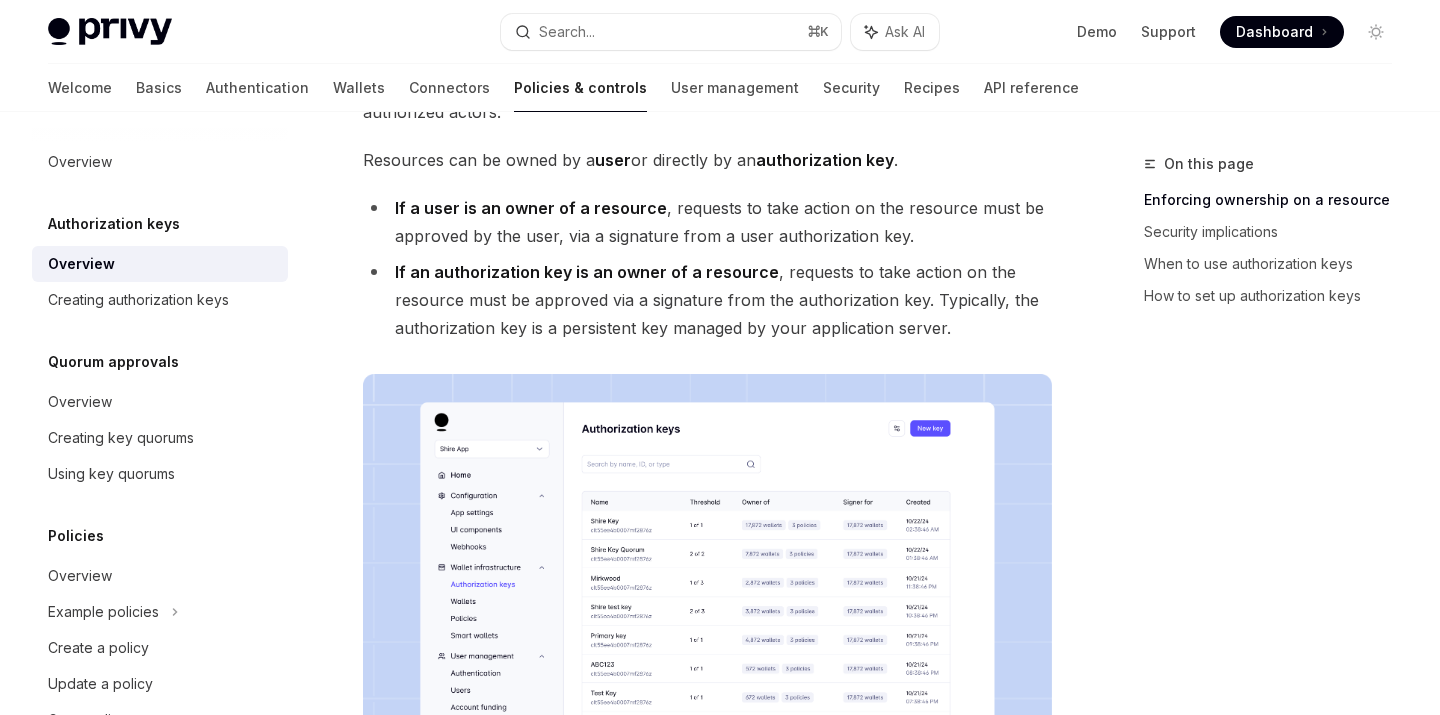 scroll, scrollTop: 568, scrollLeft: 0, axis: vertical 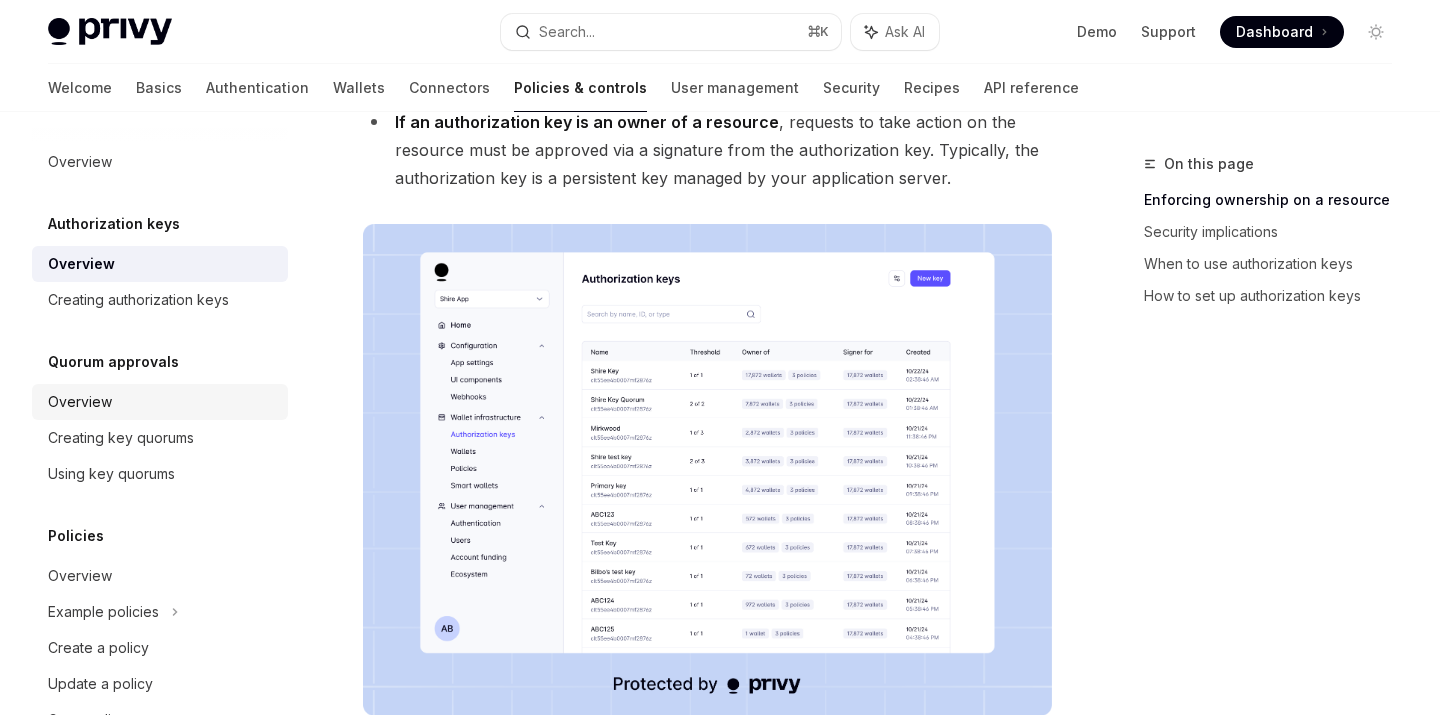 click on "Overview" at bounding box center (80, 402) 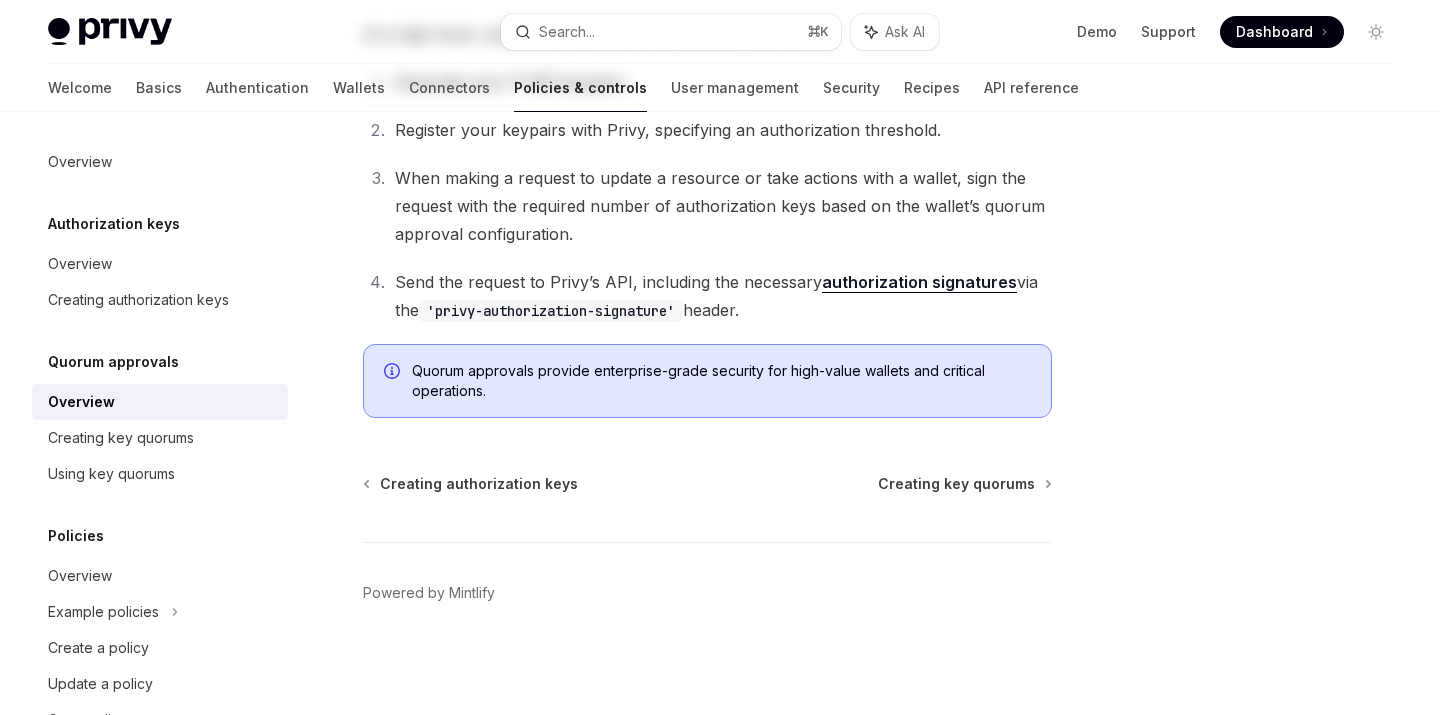 scroll, scrollTop: 0, scrollLeft: 0, axis: both 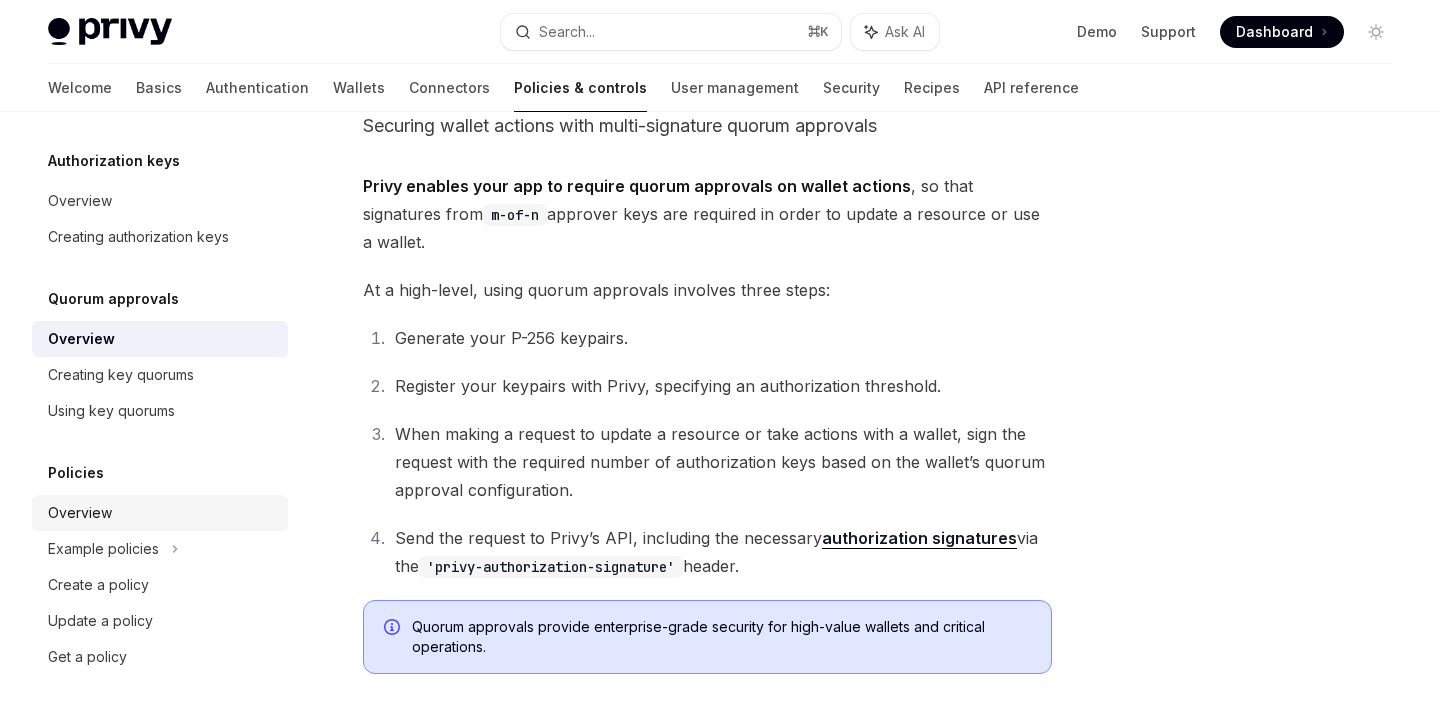 click on "Overview" at bounding box center (80, 513) 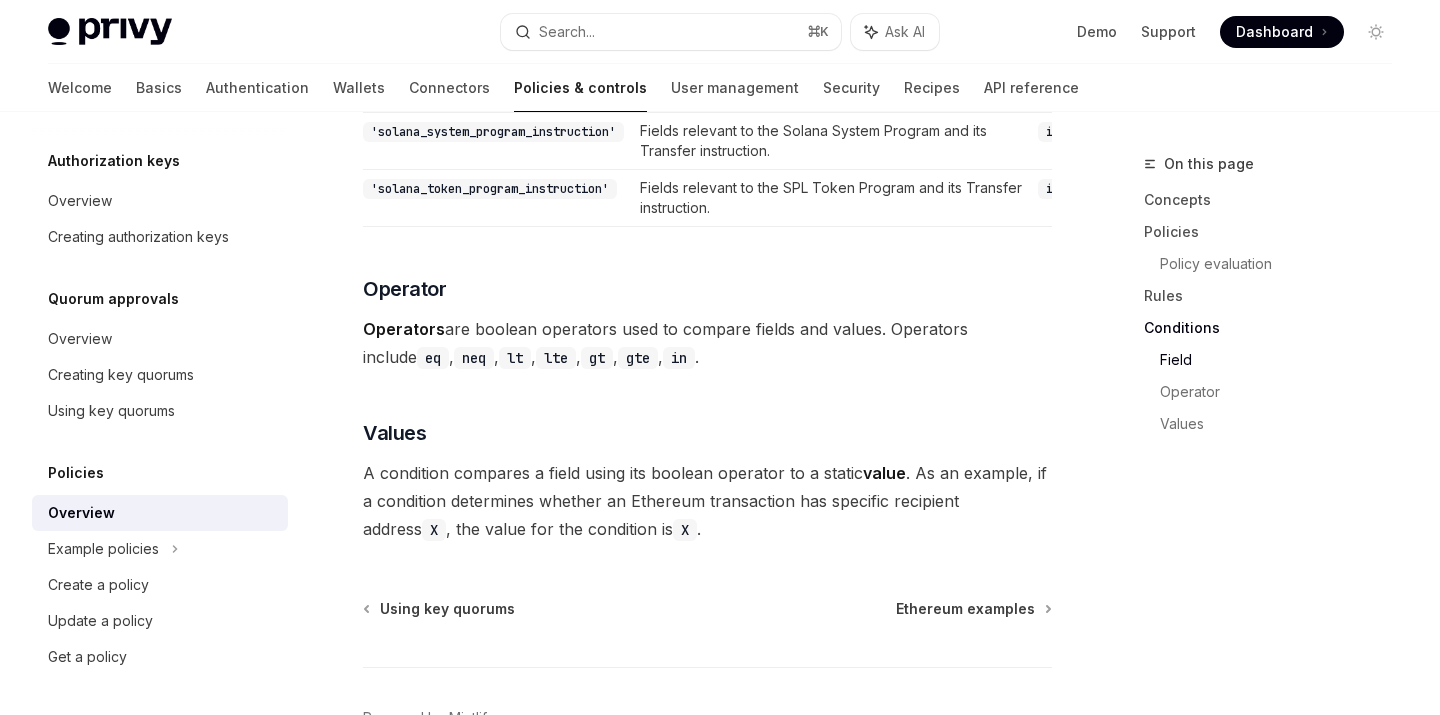 scroll, scrollTop: 5694, scrollLeft: 0, axis: vertical 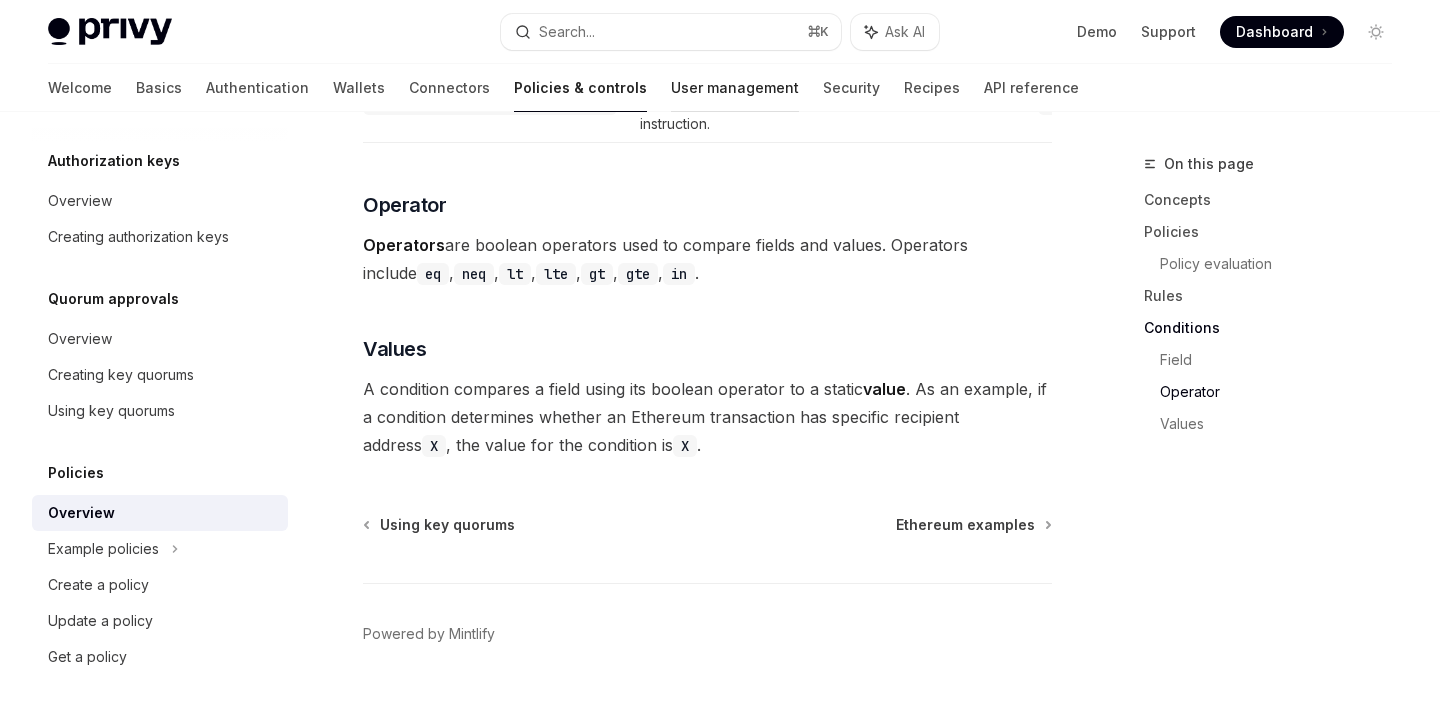 click on "User management" at bounding box center (735, 88) 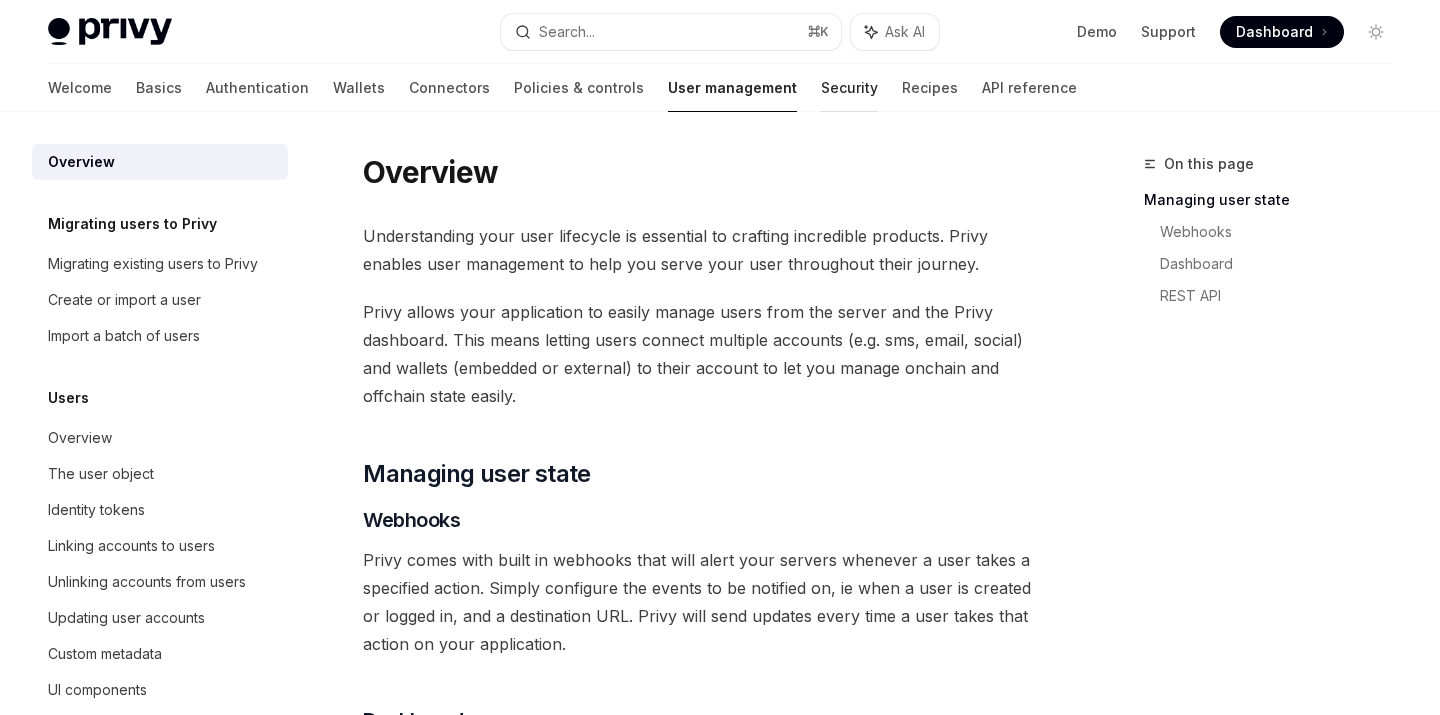 click on "Security" at bounding box center [849, 88] 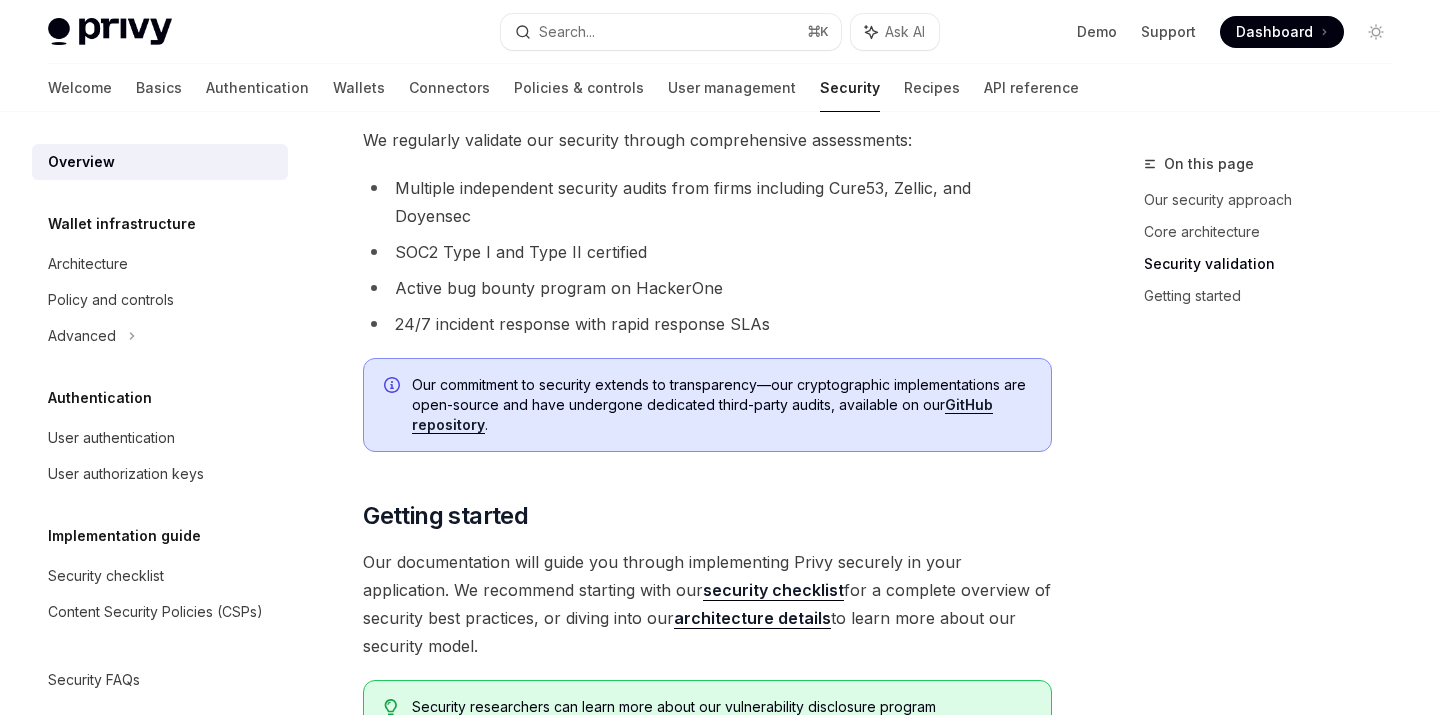 scroll, scrollTop: 1426, scrollLeft: 0, axis: vertical 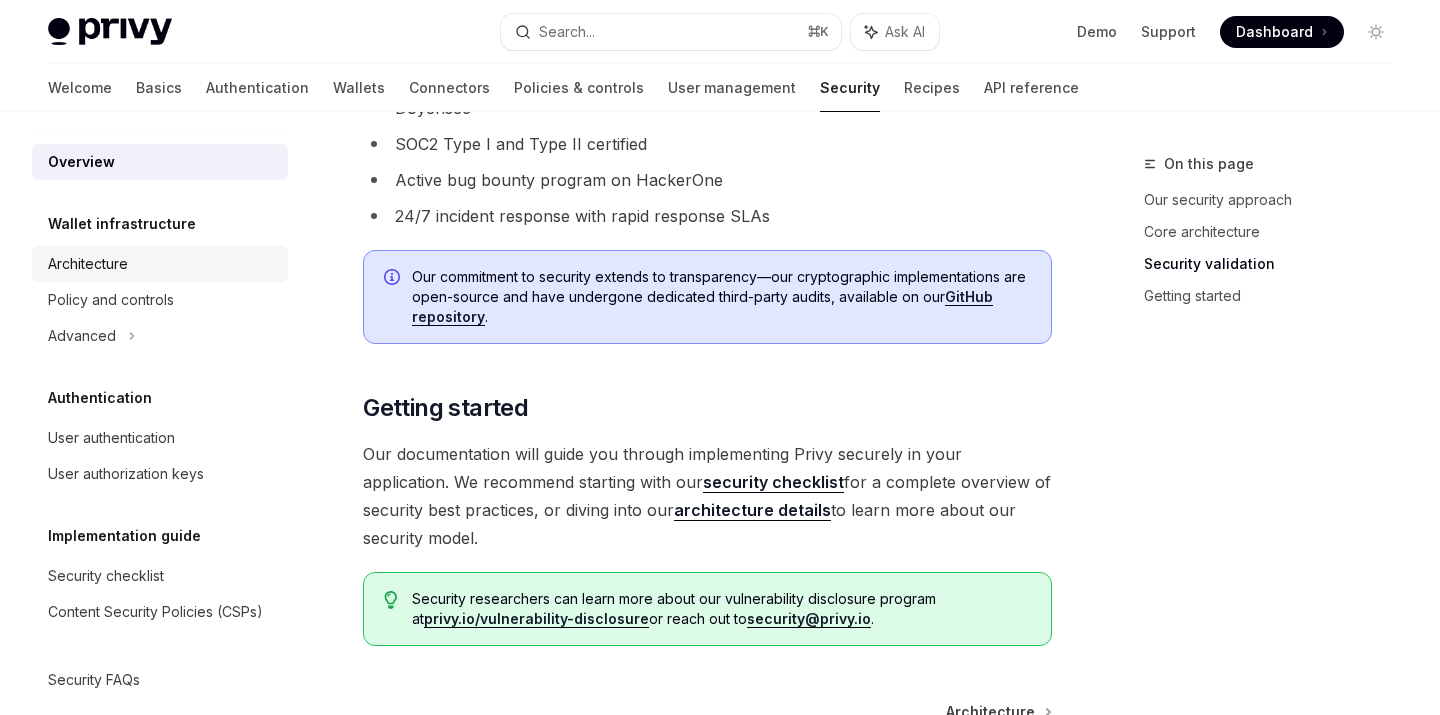 click on "Architecture" at bounding box center (162, 264) 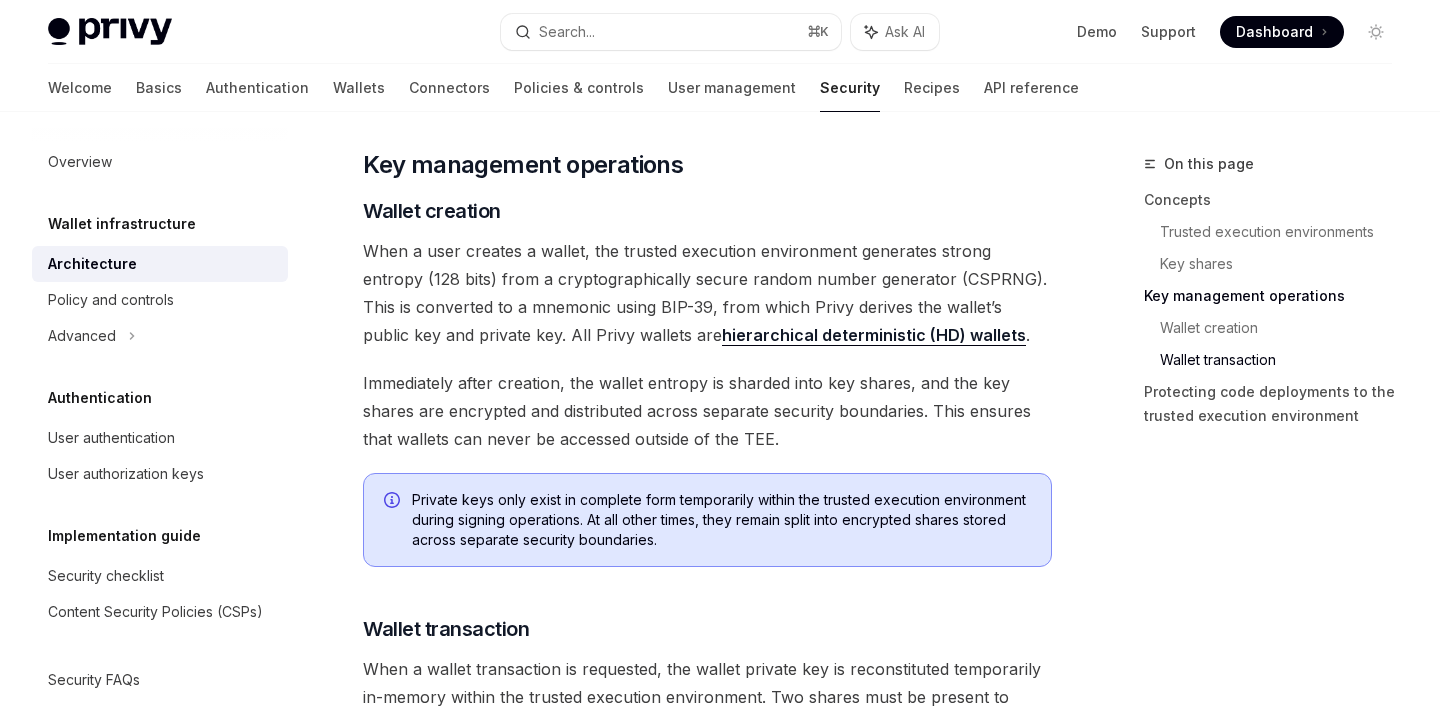 scroll, scrollTop: 2378, scrollLeft: 0, axis: vertical 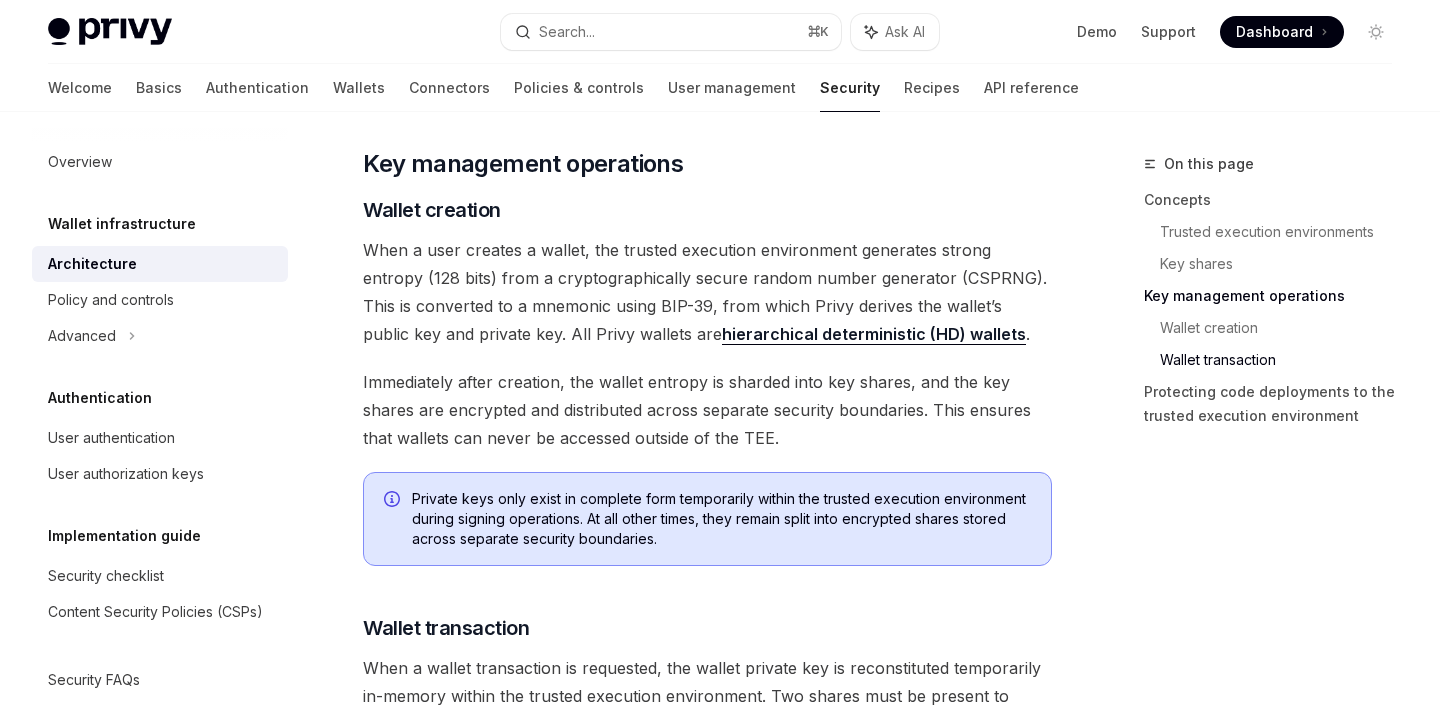 click on "Immediately after creation, the wallet entropy is sharded into key shares, and the key shares are encrypted and distributed across separate security boundaries. This ensures that wallets can never be accessed outside of the TEE." at bounding box center [707, 410] 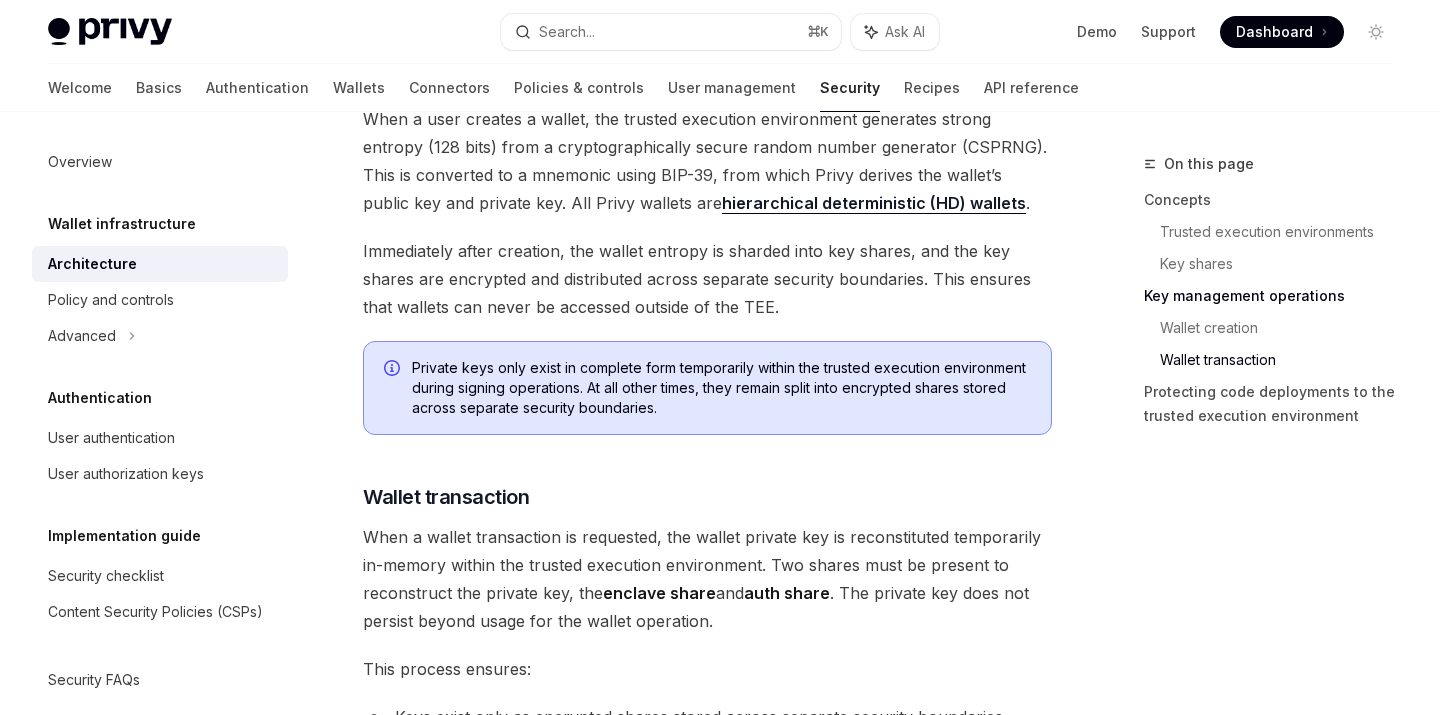 scroll, scrollTop: 2474, scrollLeft: 0, axis: vertical 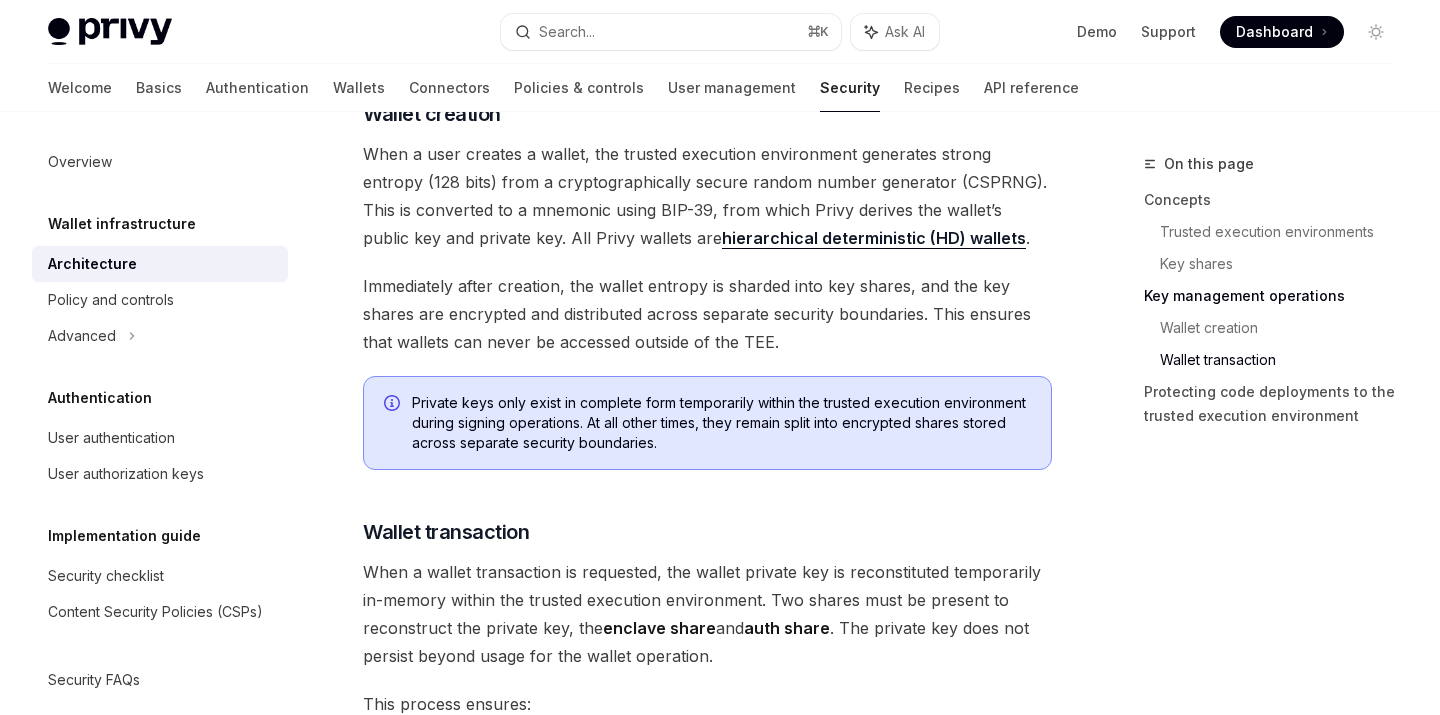 click on "Immediately after creation, the wallet entropy is sharded into key shares, and the key shares are encrypted and distributed across separate security boundaries. This ensures that wallets can never be accessed outside of the TEE." at bounding box center [707, 314] 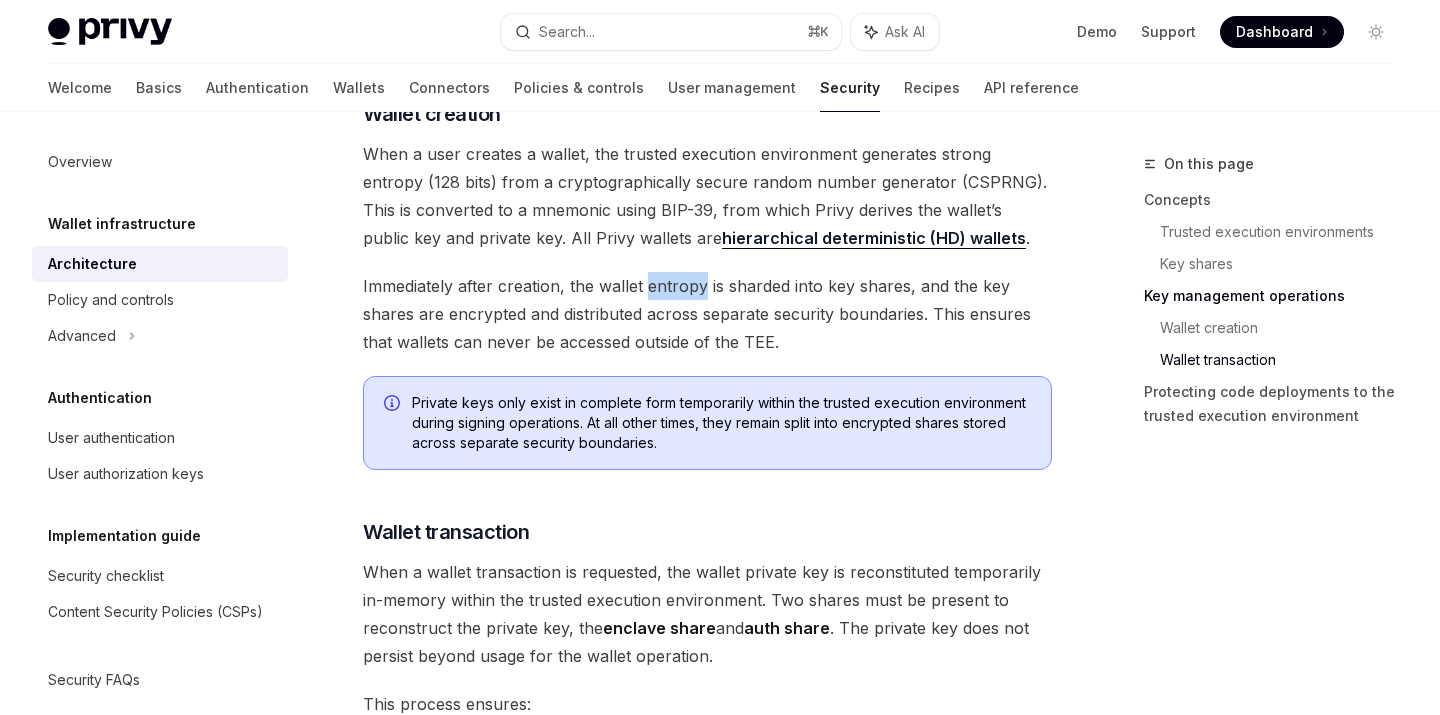 click on "Immediately after creation, the wallet entropy is sharded into key shares, and the key shares are encrypted and distributed across separate security boundaries. This ensures that wallets can never be accessed outside of the TEE." at bounding box center [707, 314] 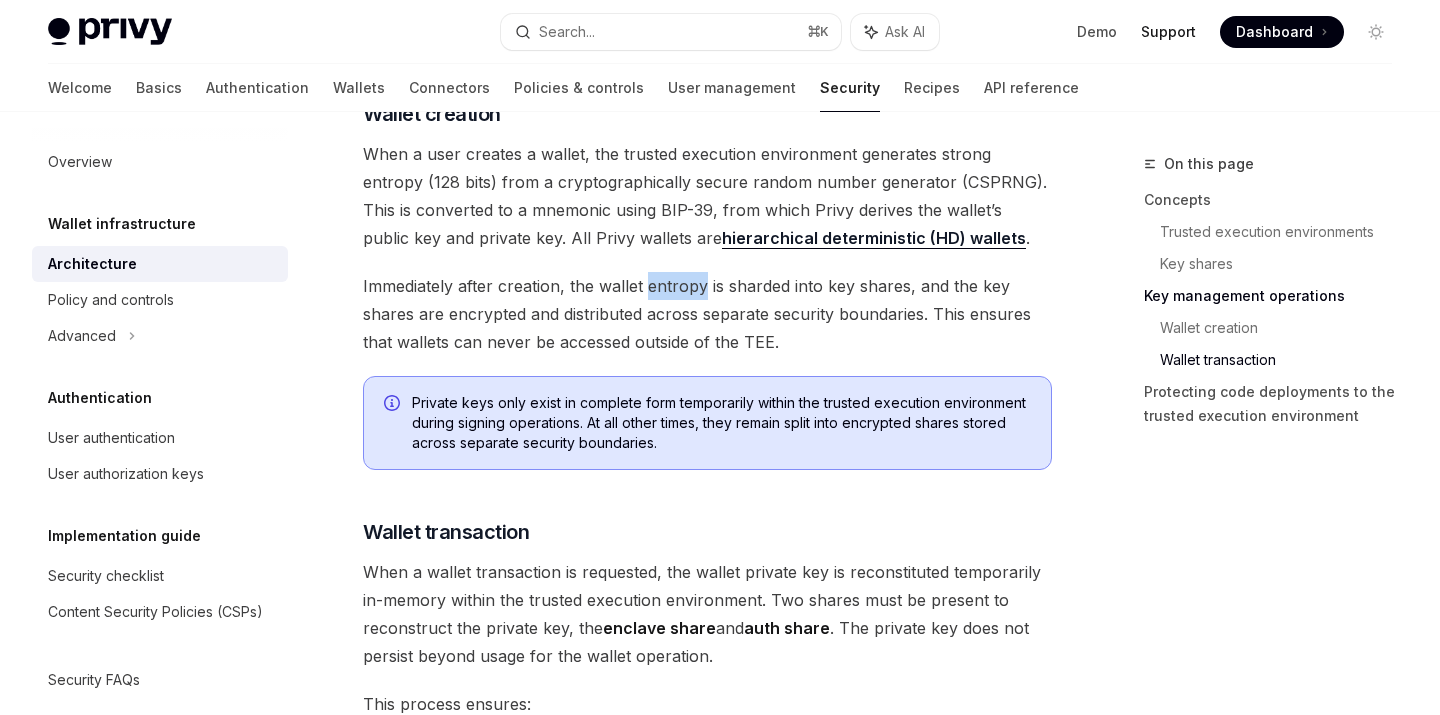 copy on "entropy" 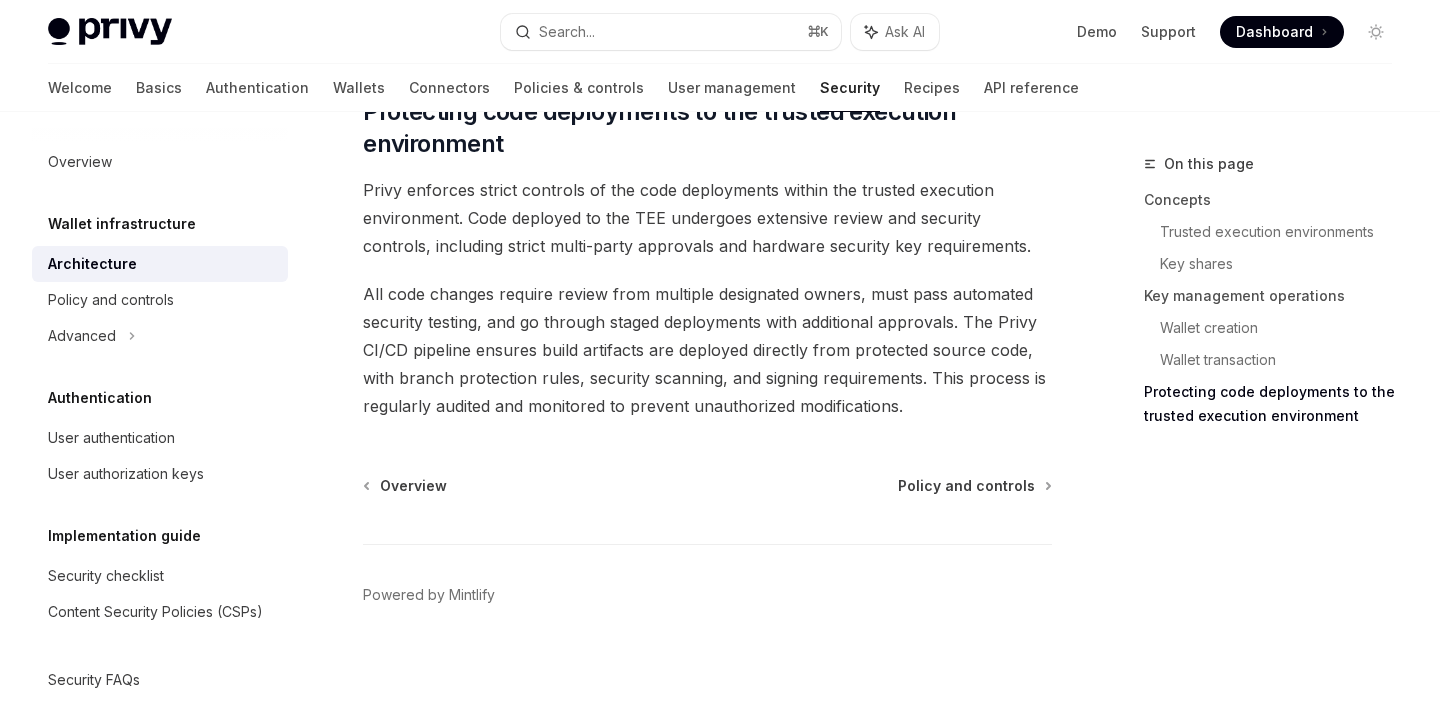scroll, scrollTop: 4309, scrollLeft: 0, axis: vertical 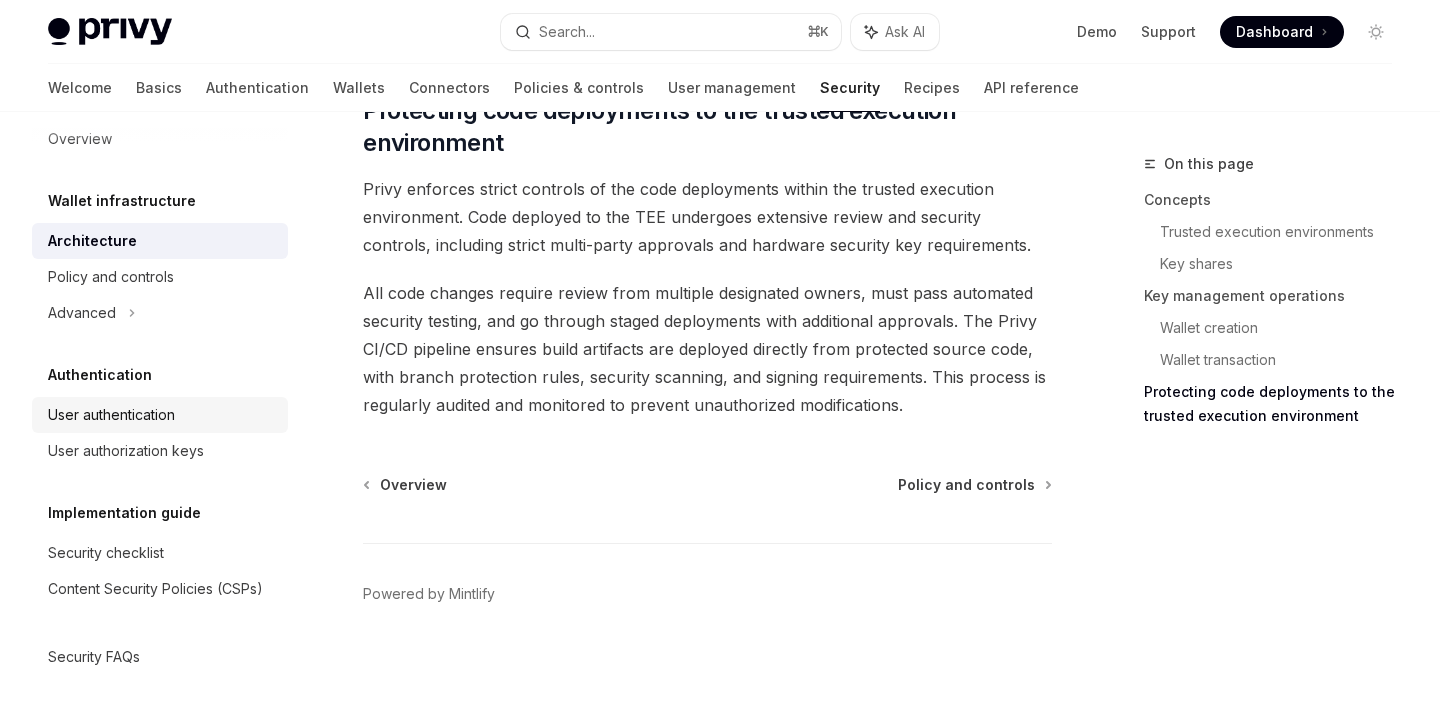 click on "User authentication" at bounding box center [111, 415] 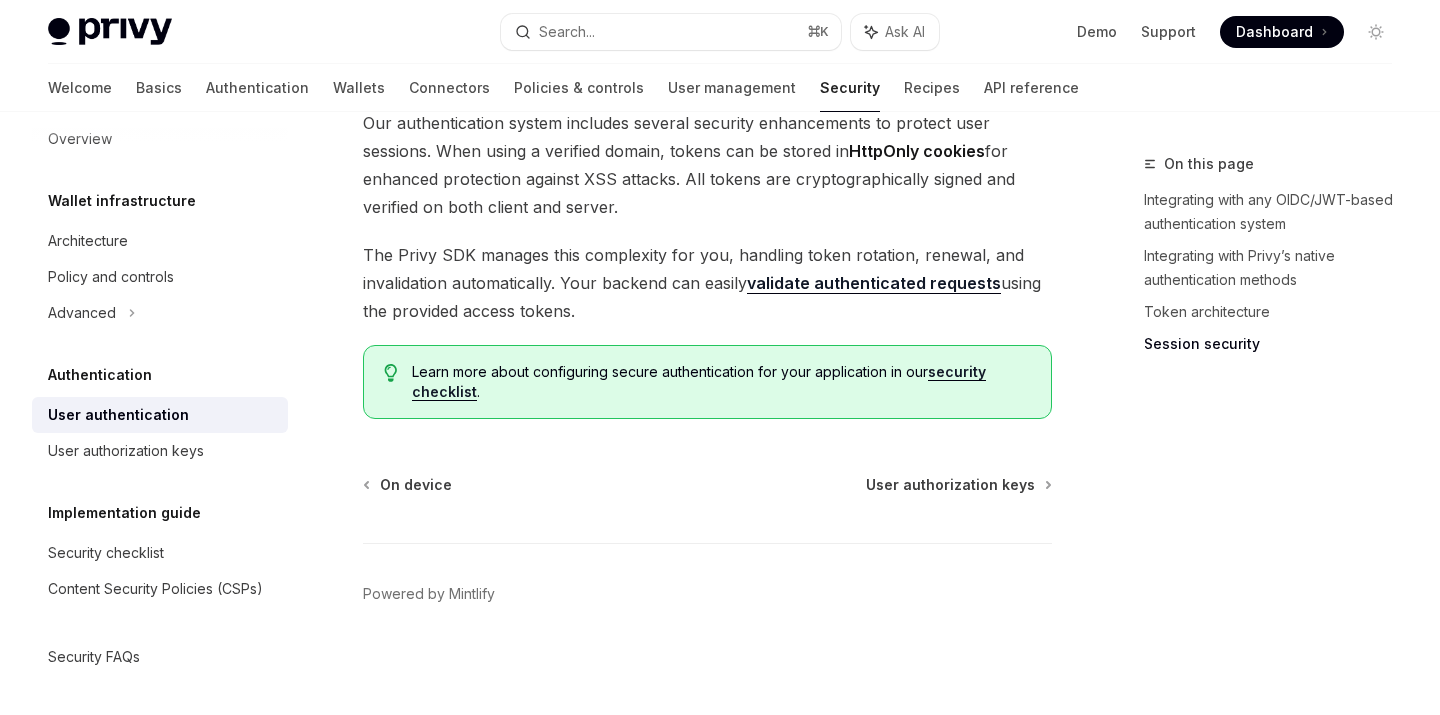 scroll, scrollTop: 1842, scrollLeft: 0, axis: vertical 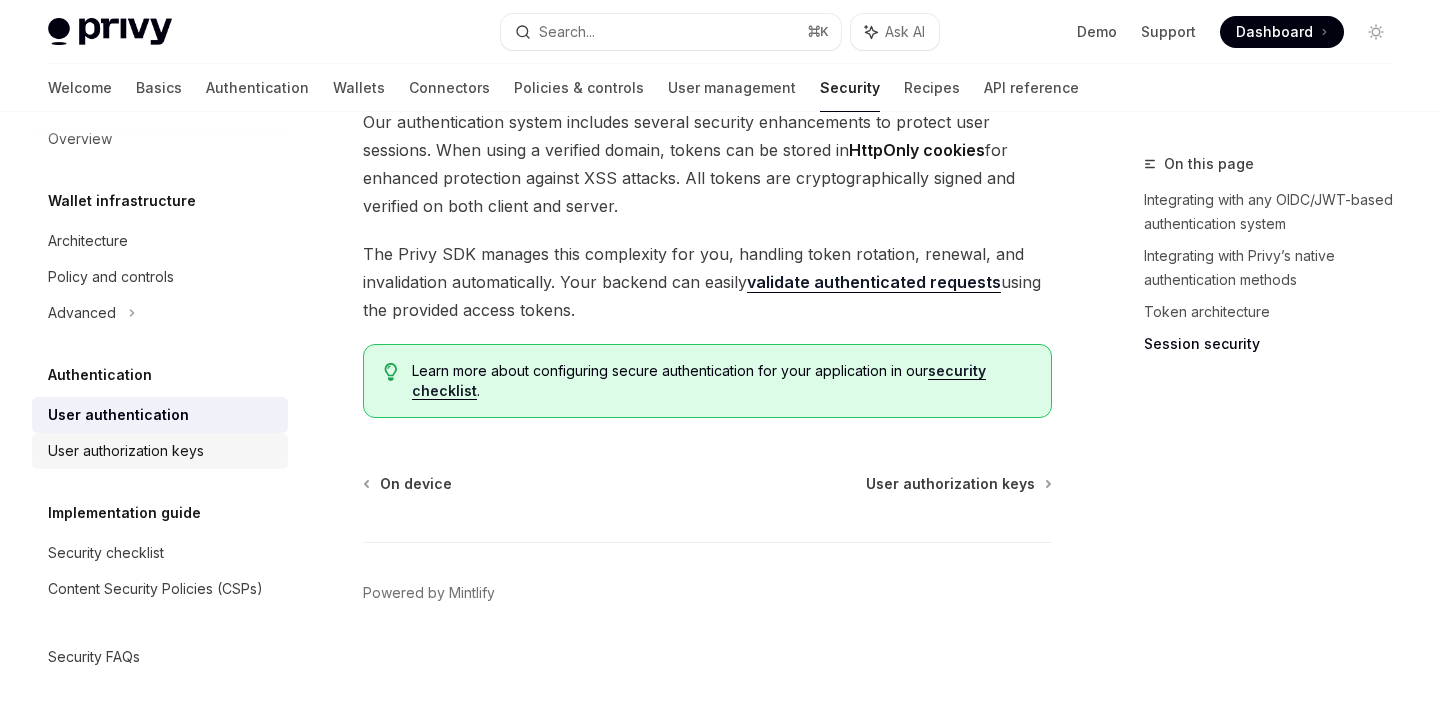 click on "User authorization keys" at bounding box center [126, 451] 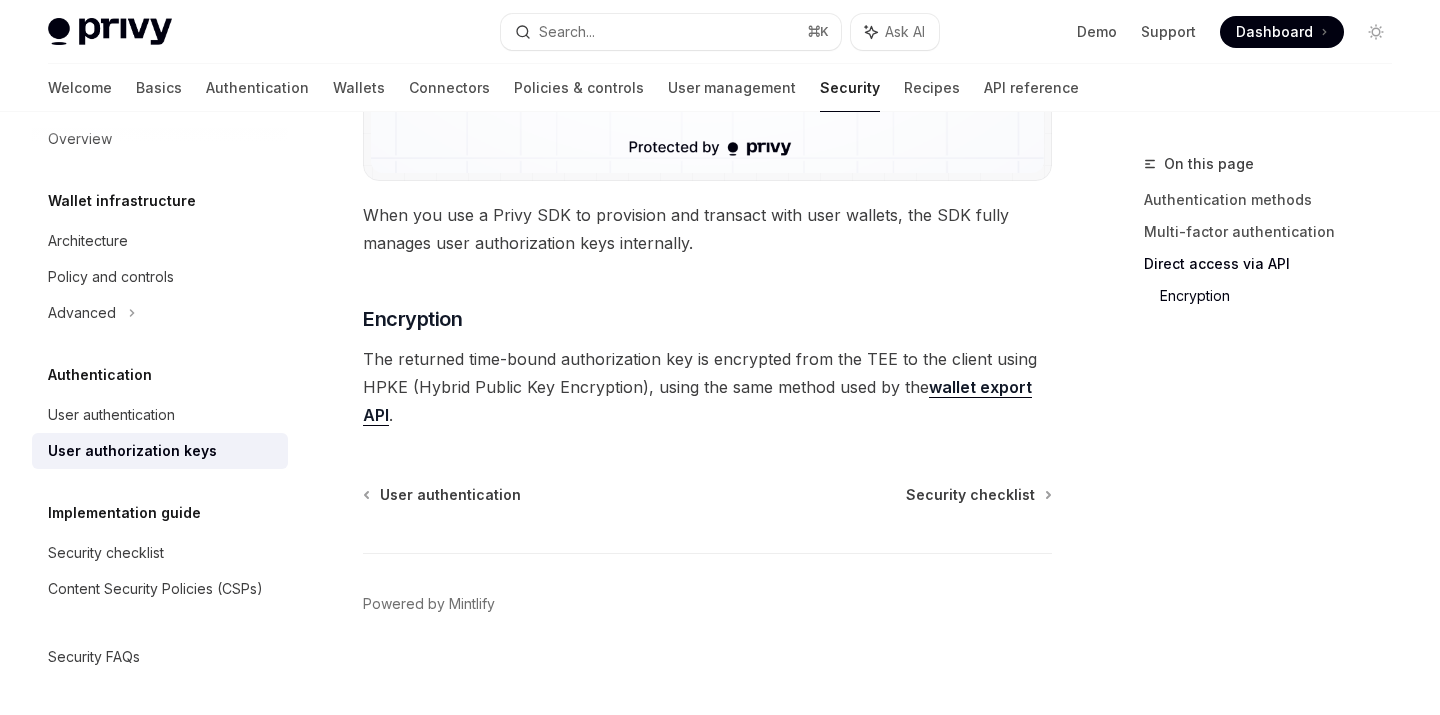 scroll, scrollTop: 1956, scrollLeft: 0, axis: vertical 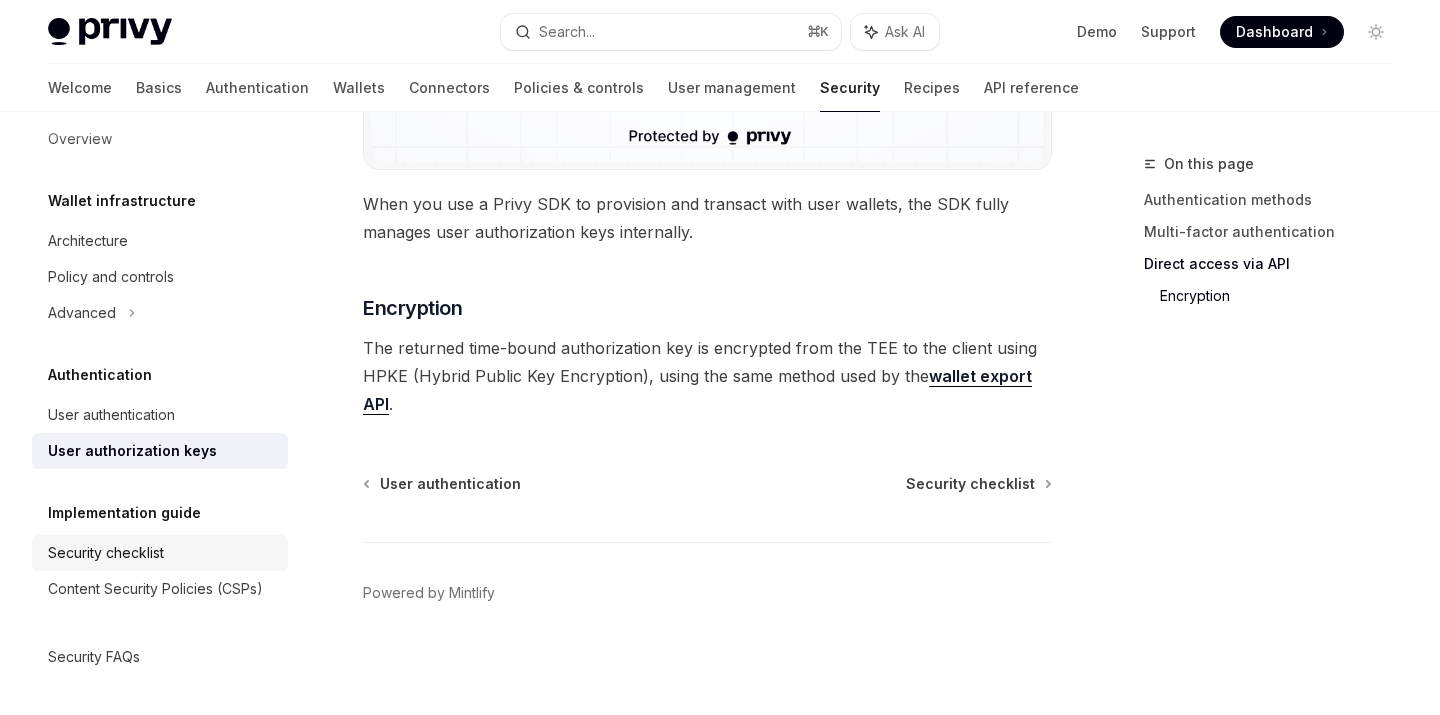 click on "Security checklist" at bounding box center (106, 553) 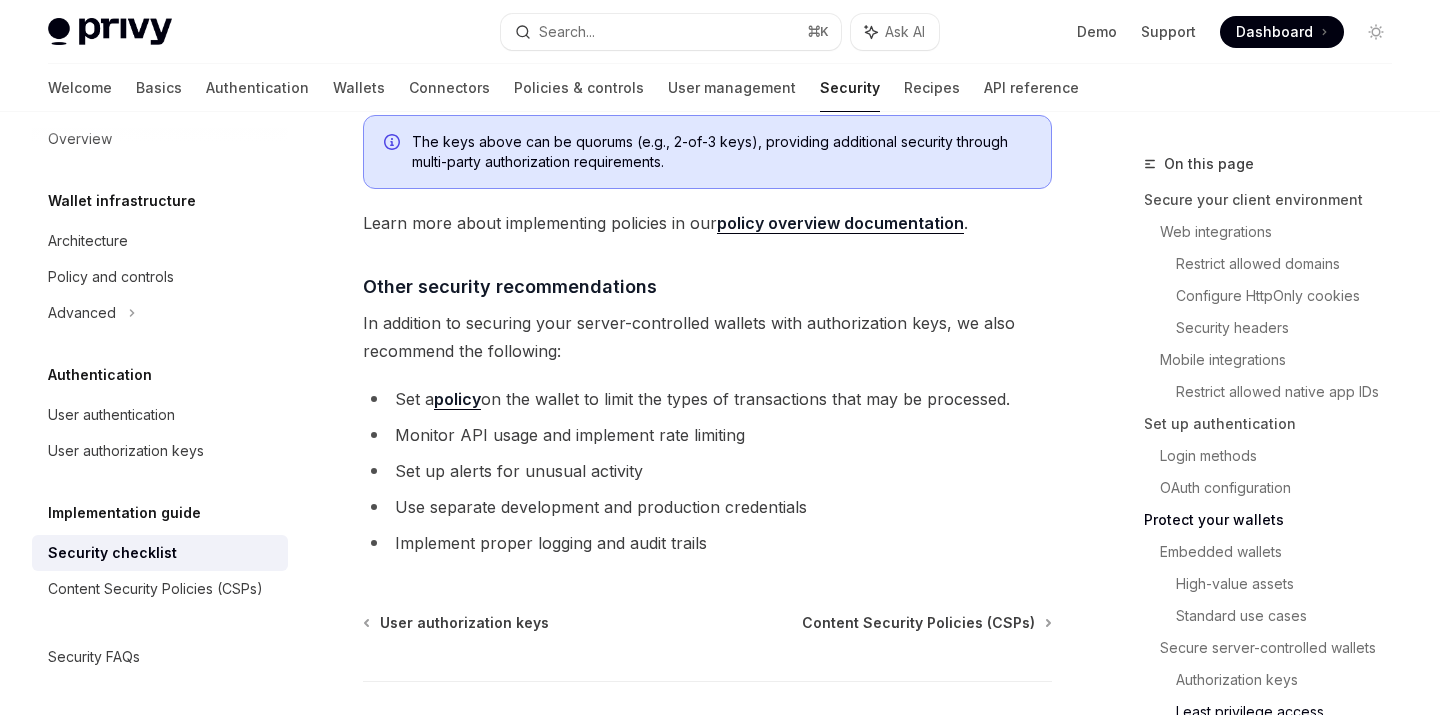 scroll, scrollTop: 4888, scrollLeft: 0, axis: vertical 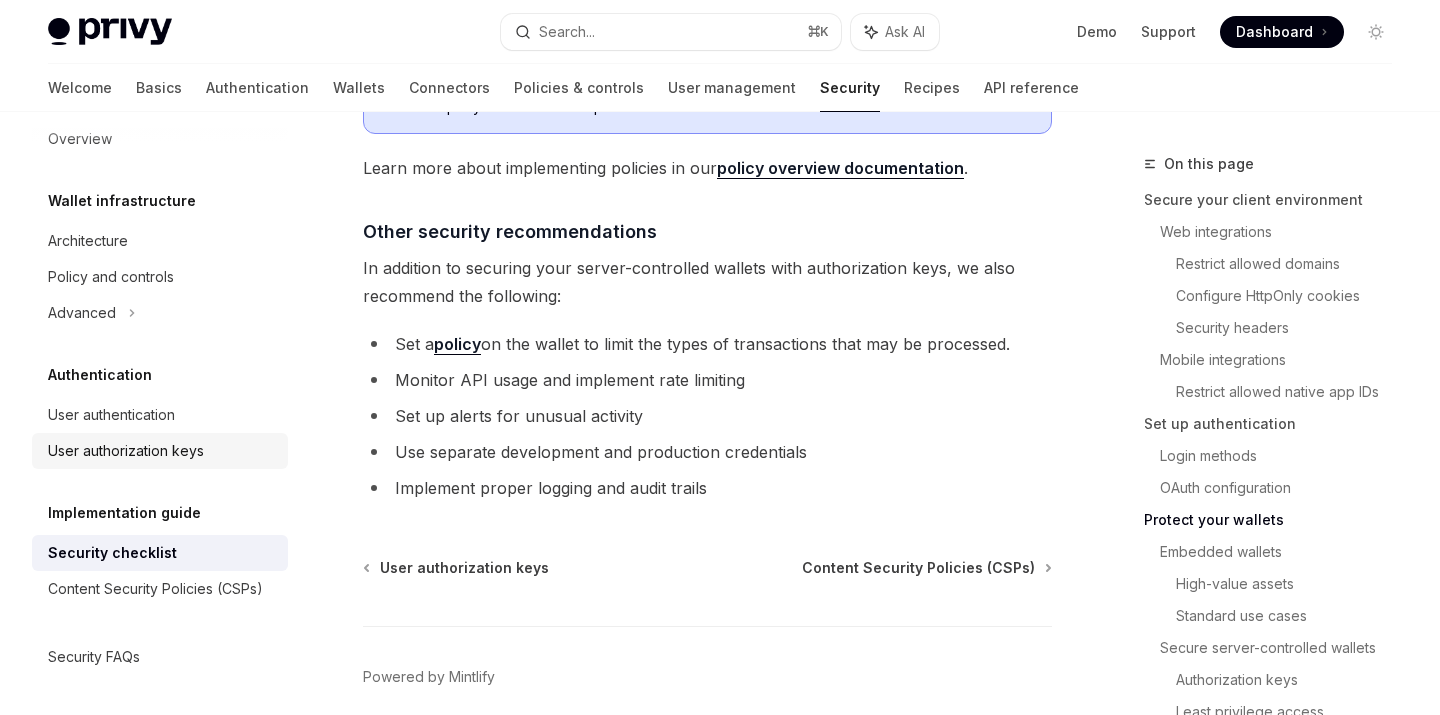 click on "User authorization keys" at bounding box center (126, 451) 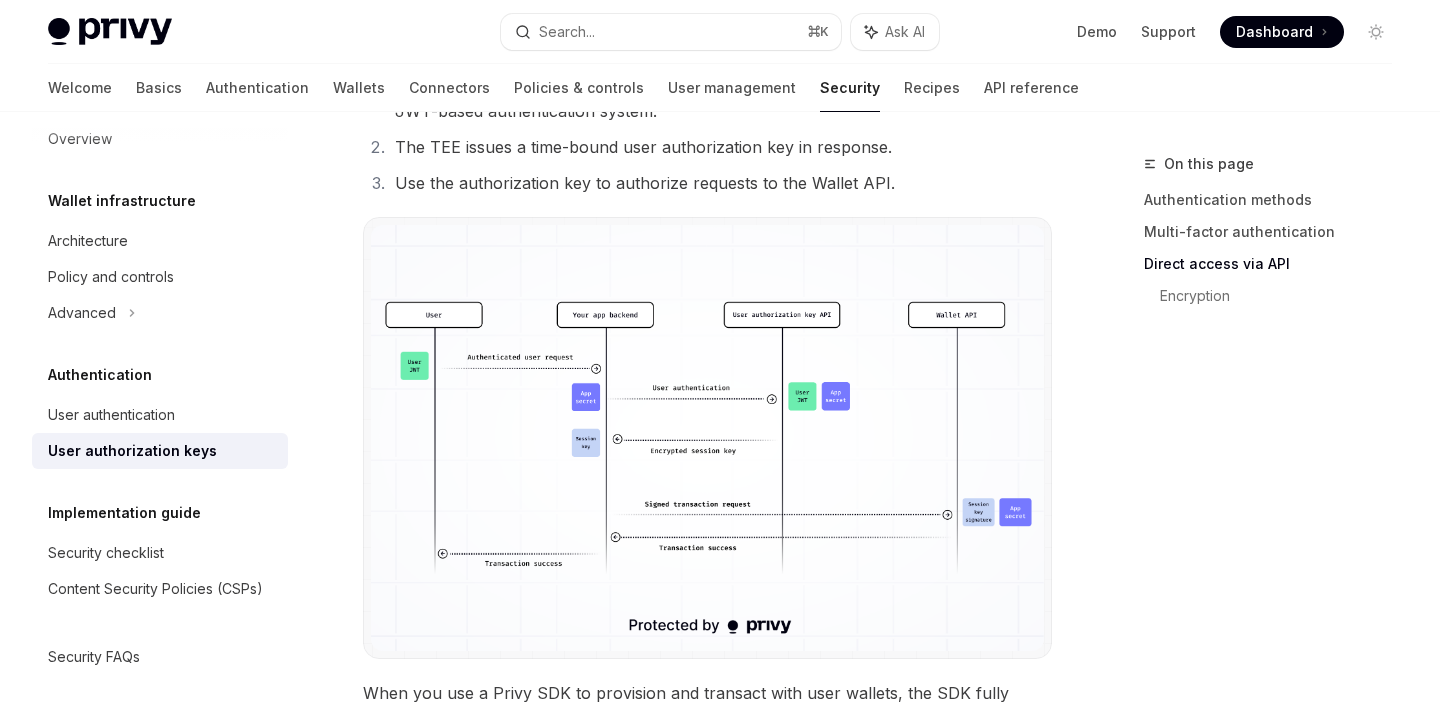 scroll, scrollTop: 1956, scrollLeft: 0, axis: vertical 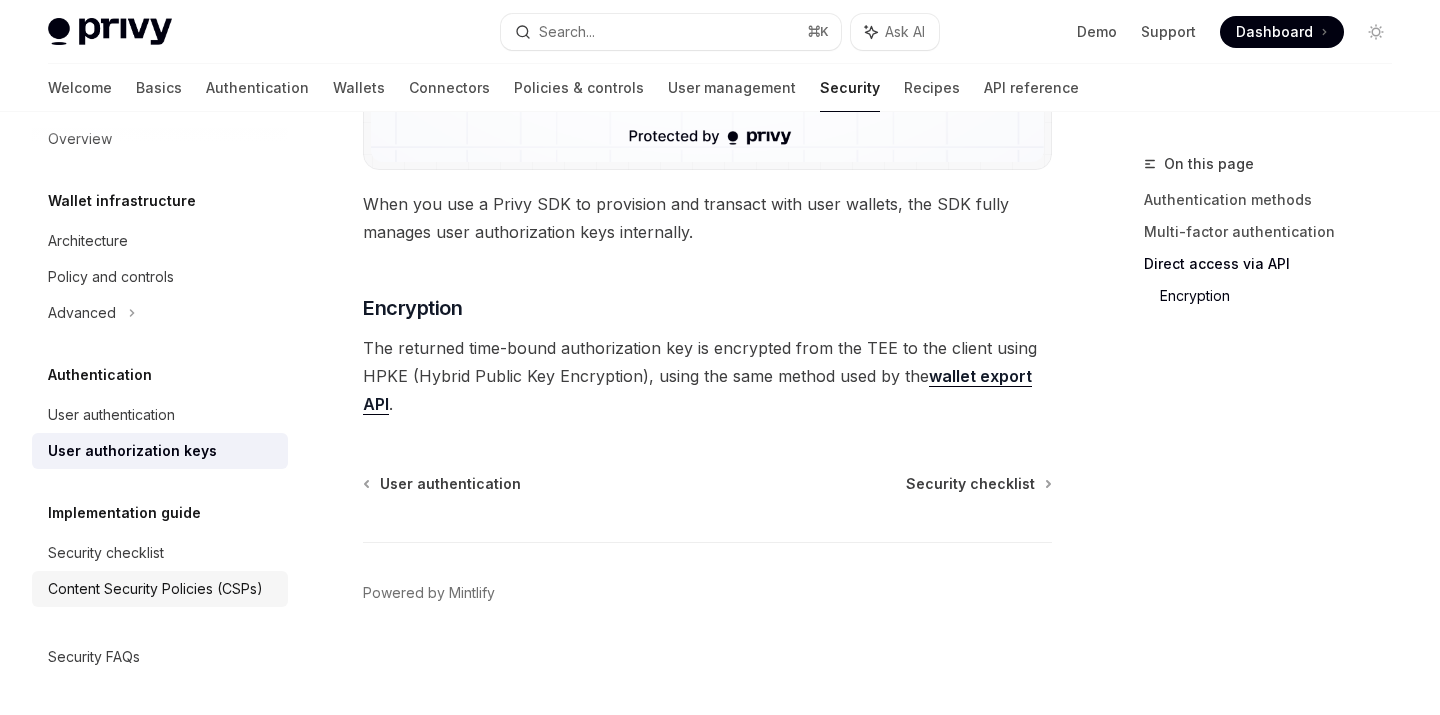 click on "Content Security Policies (CSPs)" at bounding box center [155, 589] 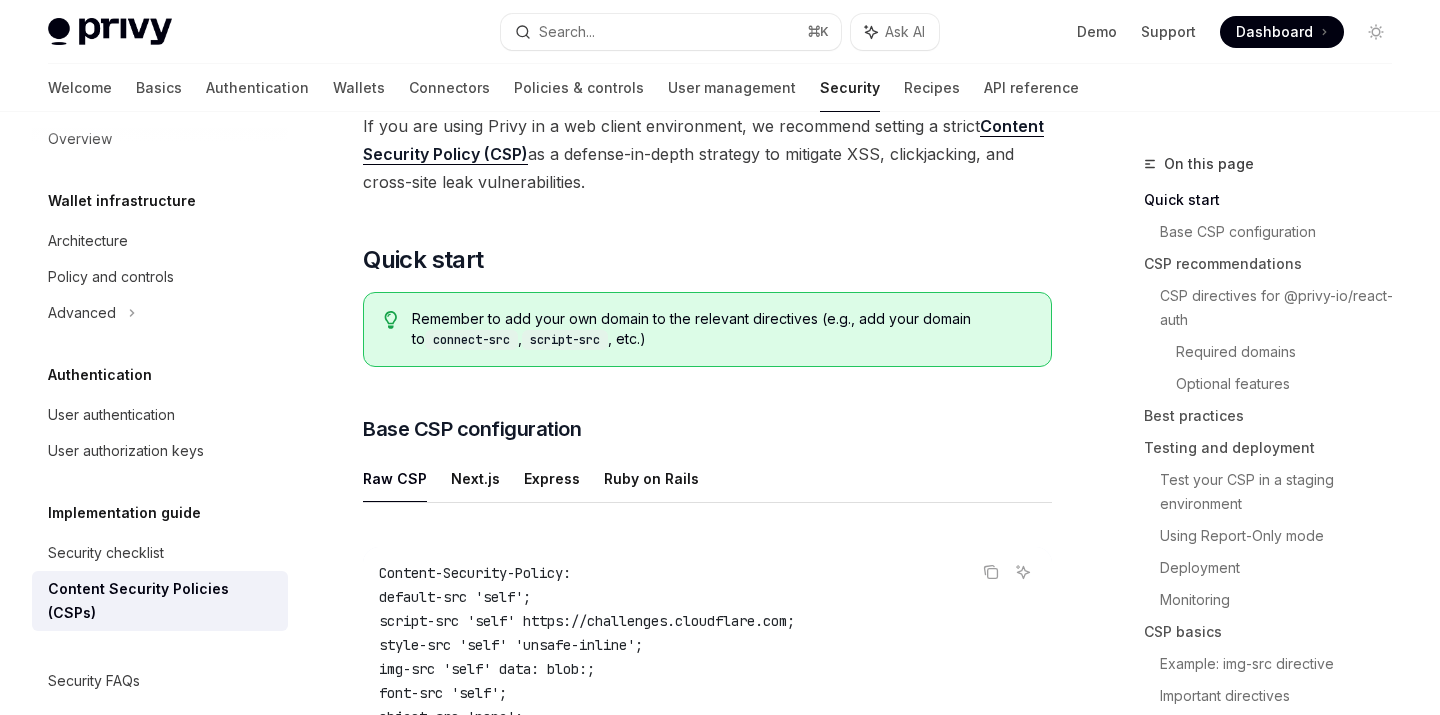 scroll, scrollTop: 141, scrollLeft: 0, axis: vertical 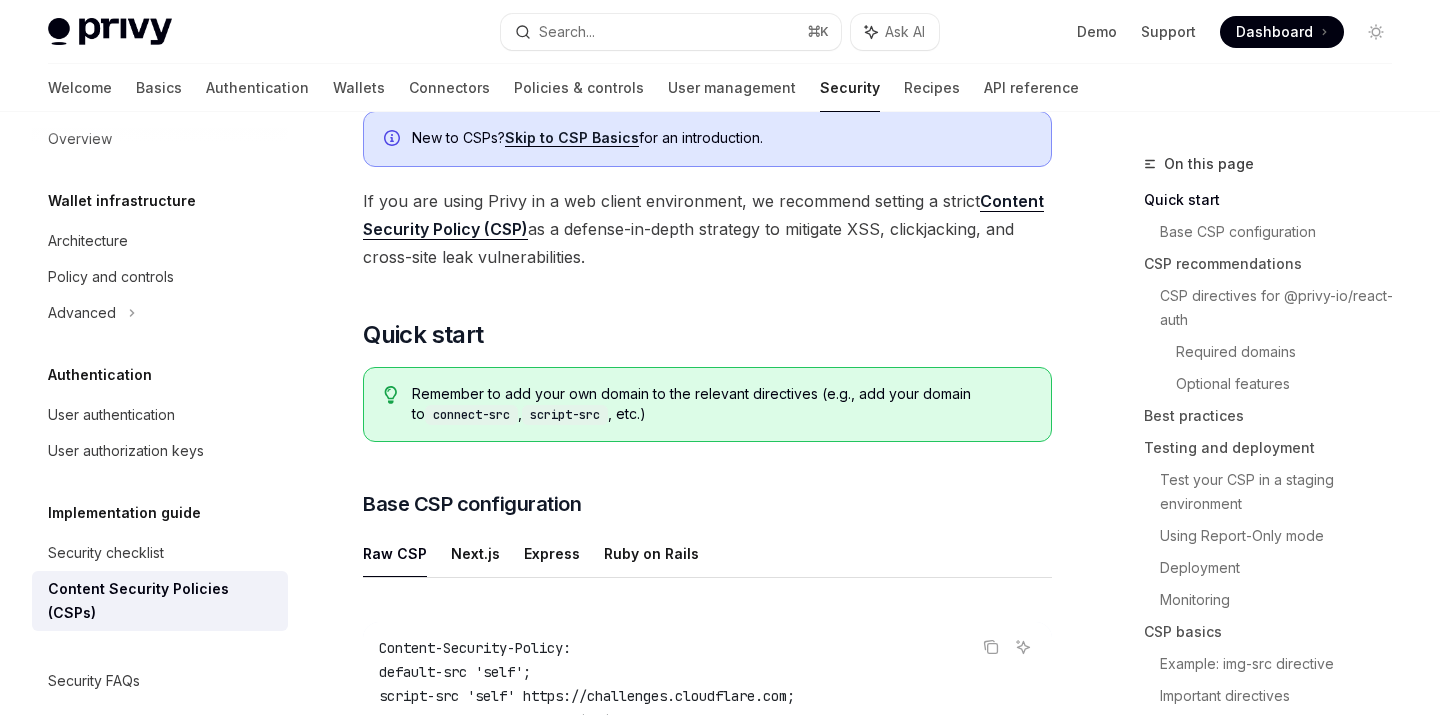 click on "Overview Wallet infrastructure Architecture Policy and controls Advanced Authentication User authentication User authorization keys Implementation guide Security checklist Content Security Policies (CSPs) Security FAQs" at bounding box center [176, 413] 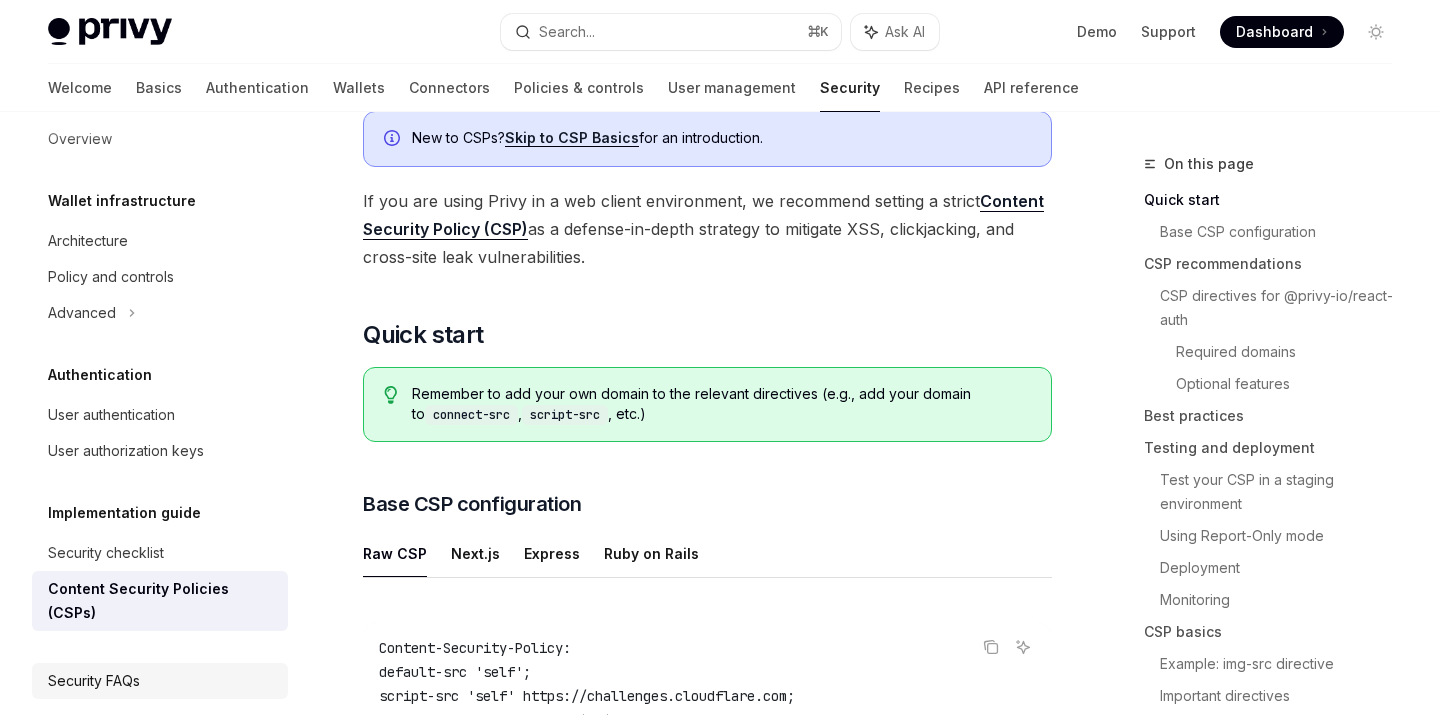 click on "Security FAQs" at bounding box center [94, 681] 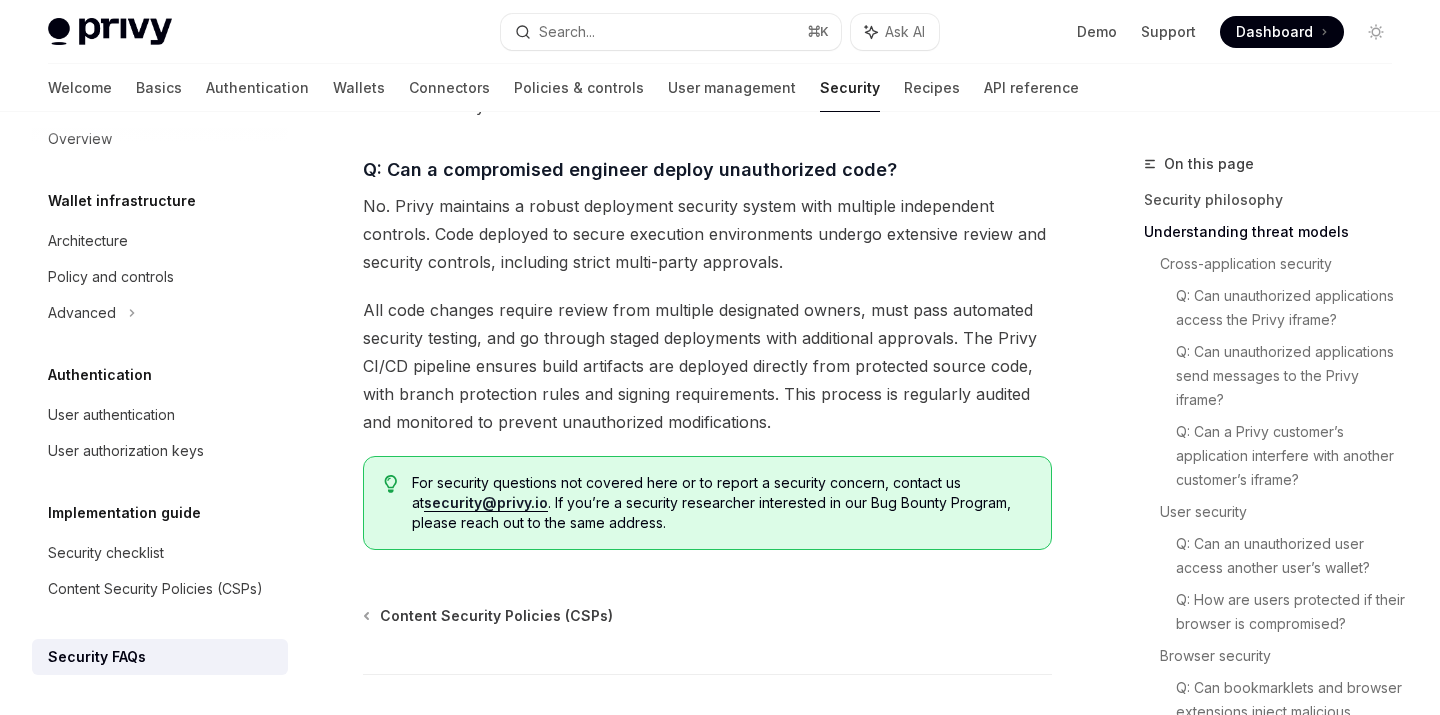 scroll, scrollTop: 3257, scrollLeft: 0, axis: vertical 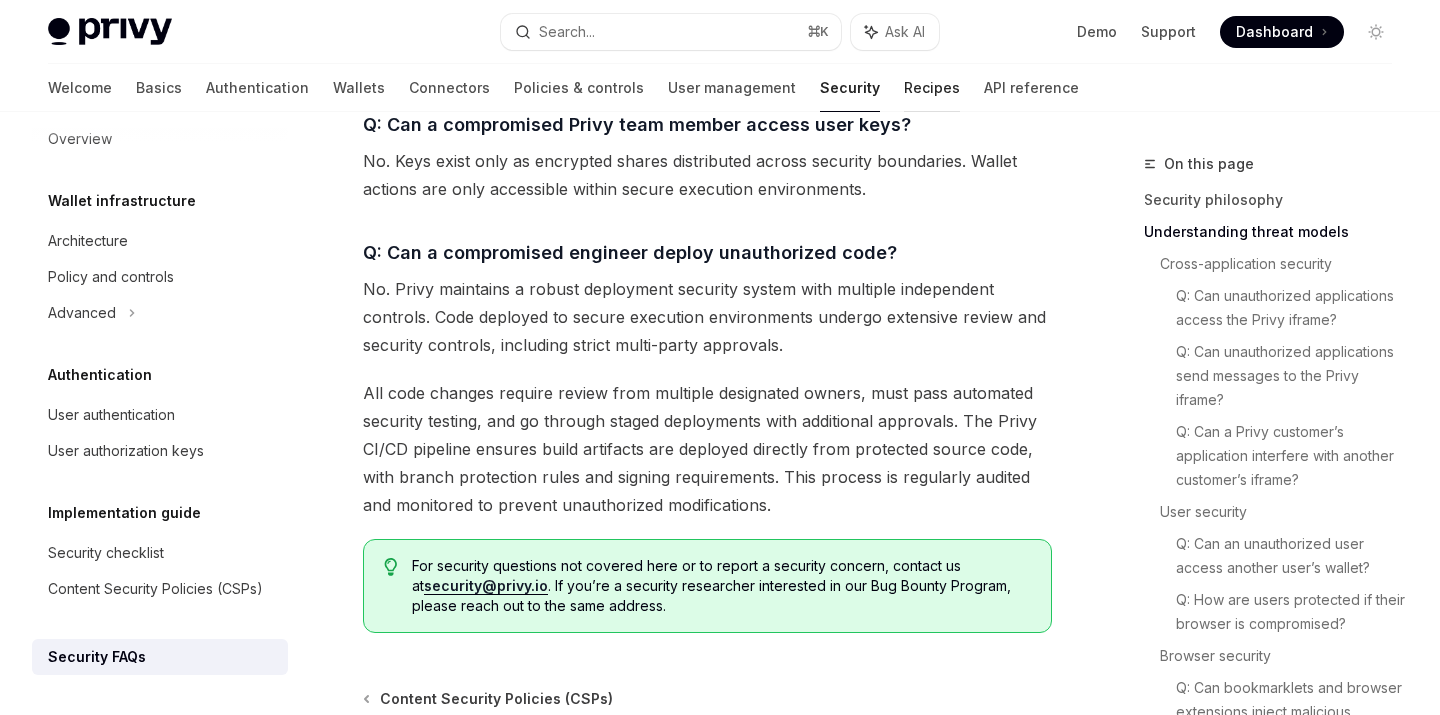 click on "Recipes" at bounding box center (932, 88) 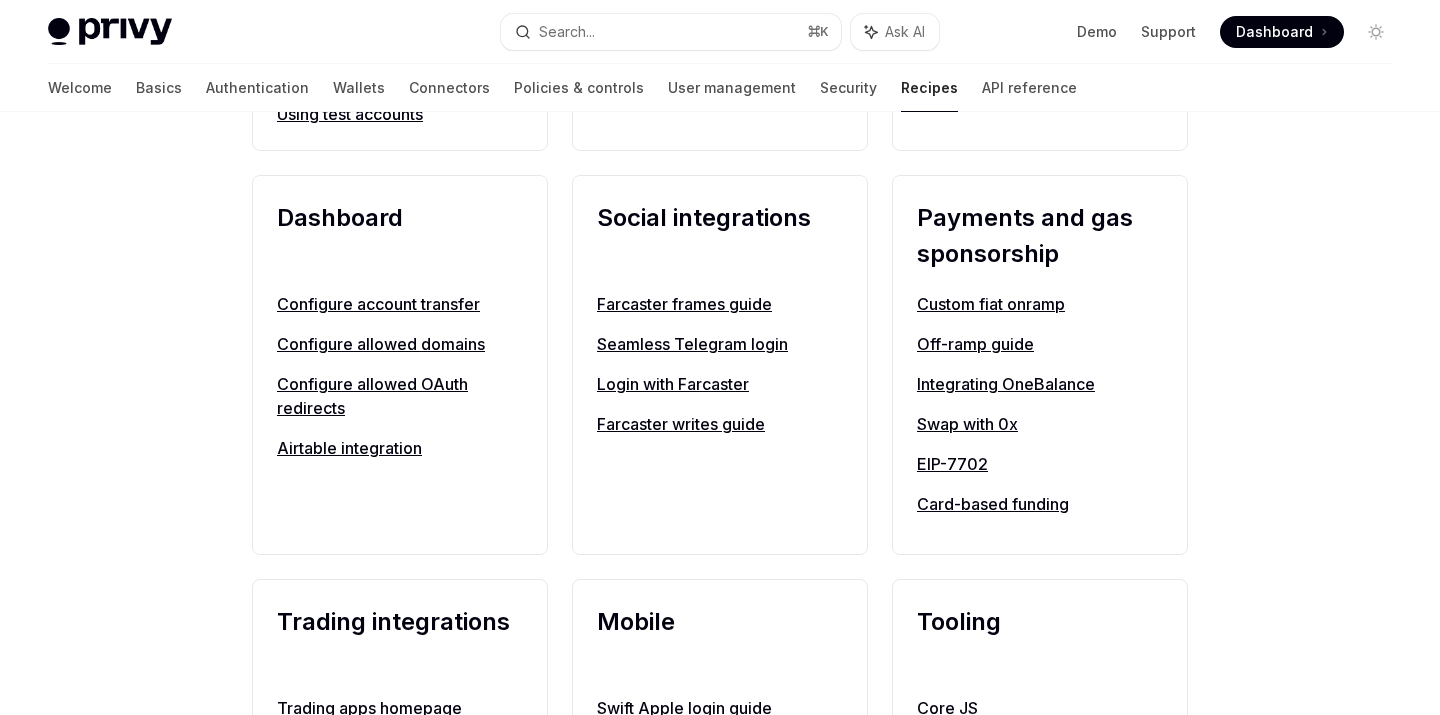 scroll, scrollTop: 0, scrollLeft: 0, axis: both 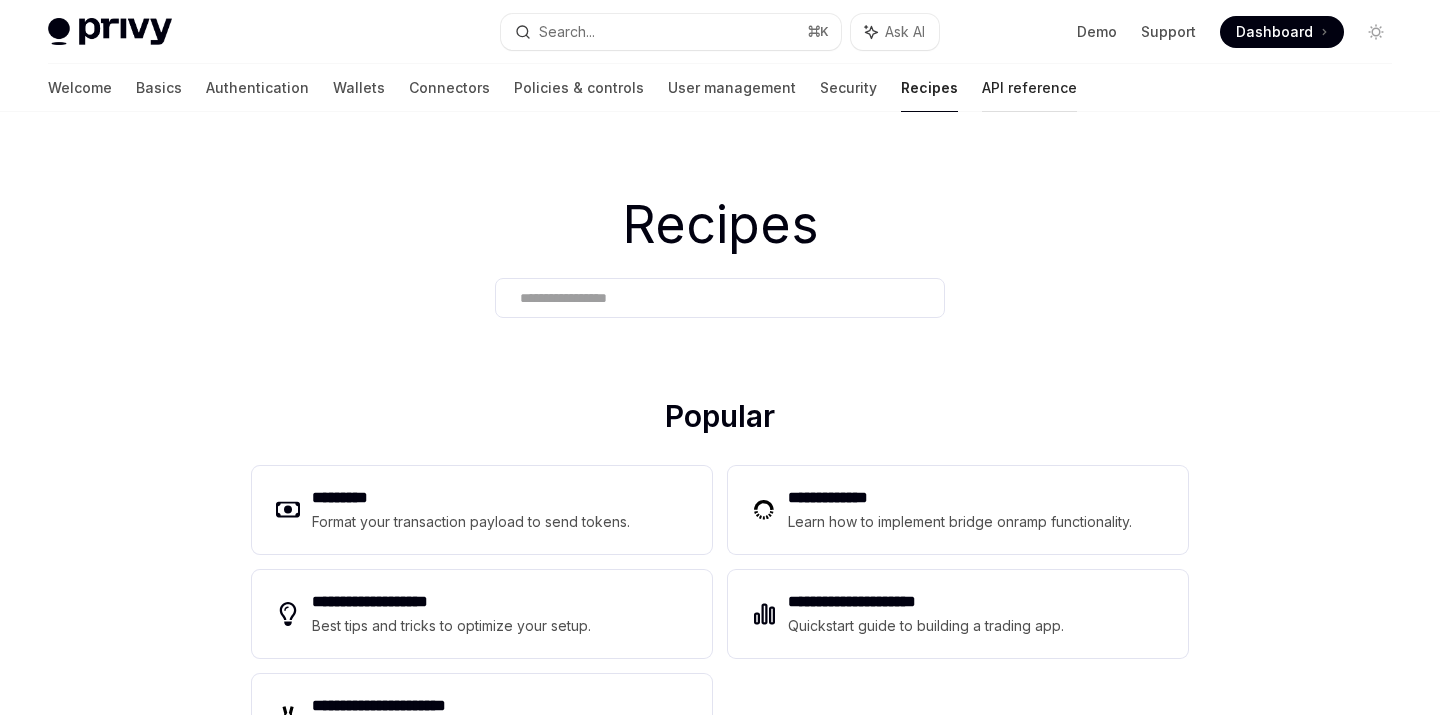 click on "API reference" at bounding box center [1029, 88] 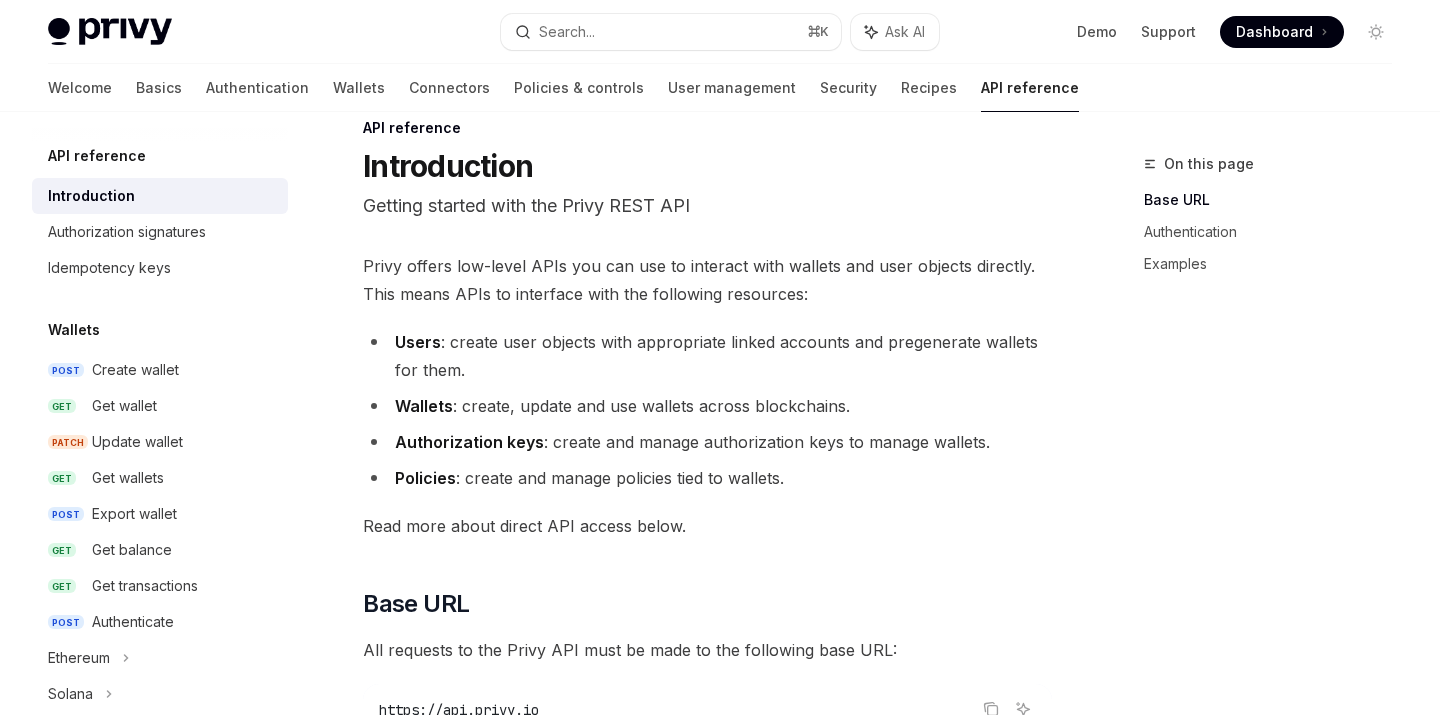 scroll, scrollTop: 64, scrollLeft: 0, axis: vertical 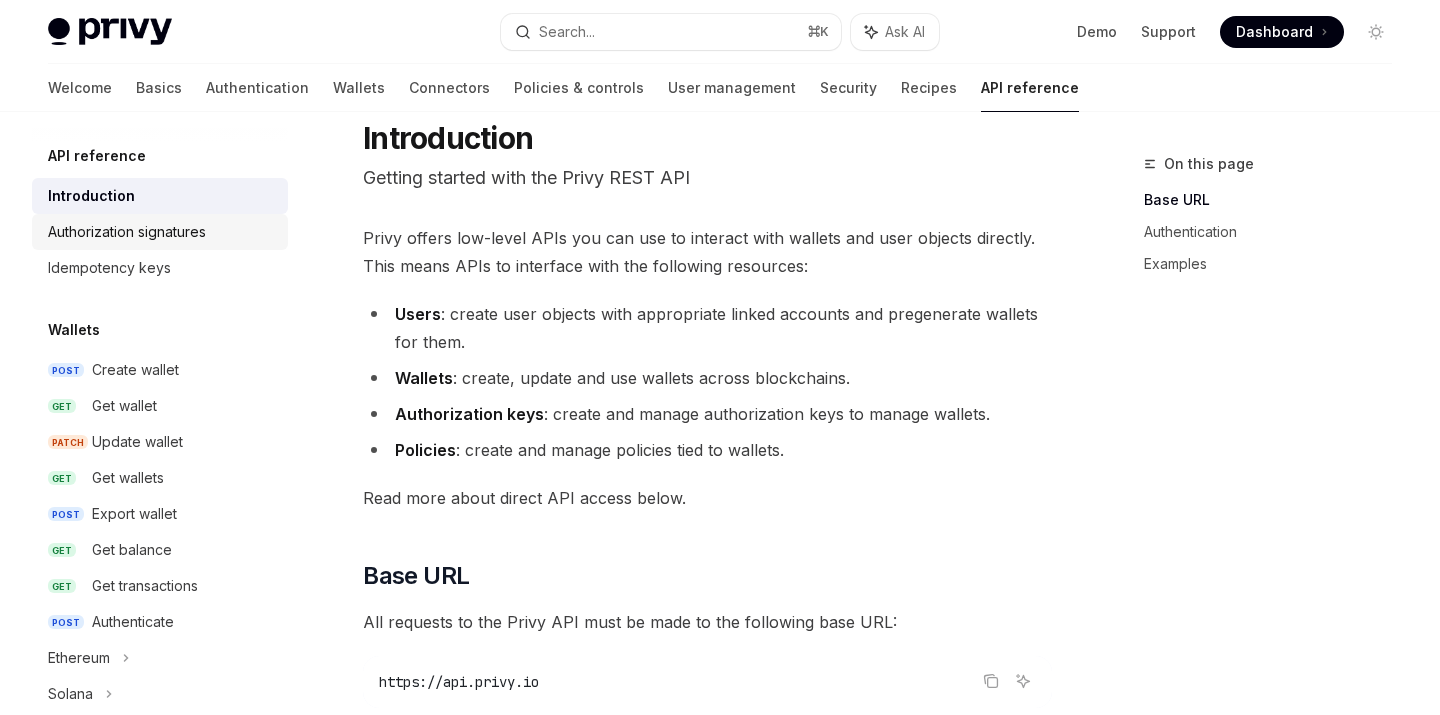 click on "Authorization signatures" at bounding box center [127, 232] 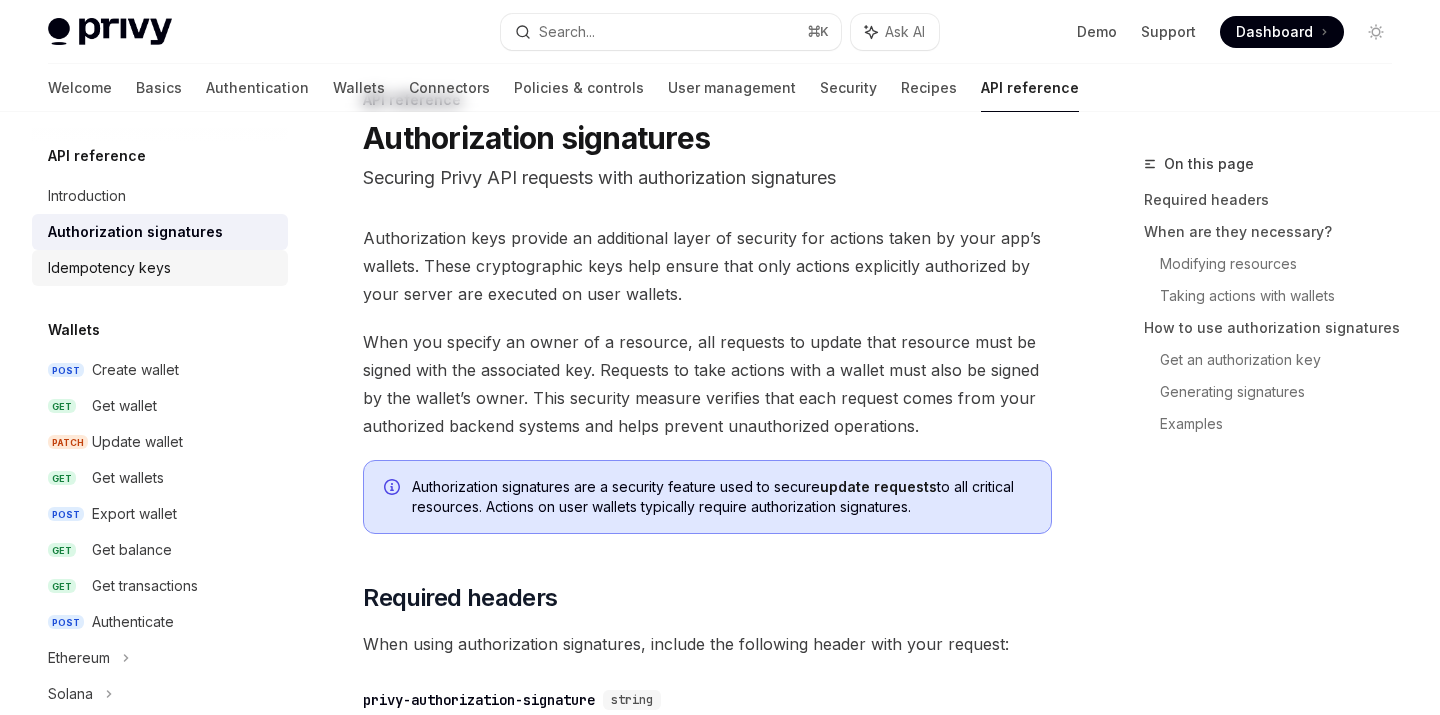 scroll, scrollTop: 0, scrollLeft: 0, axis: both 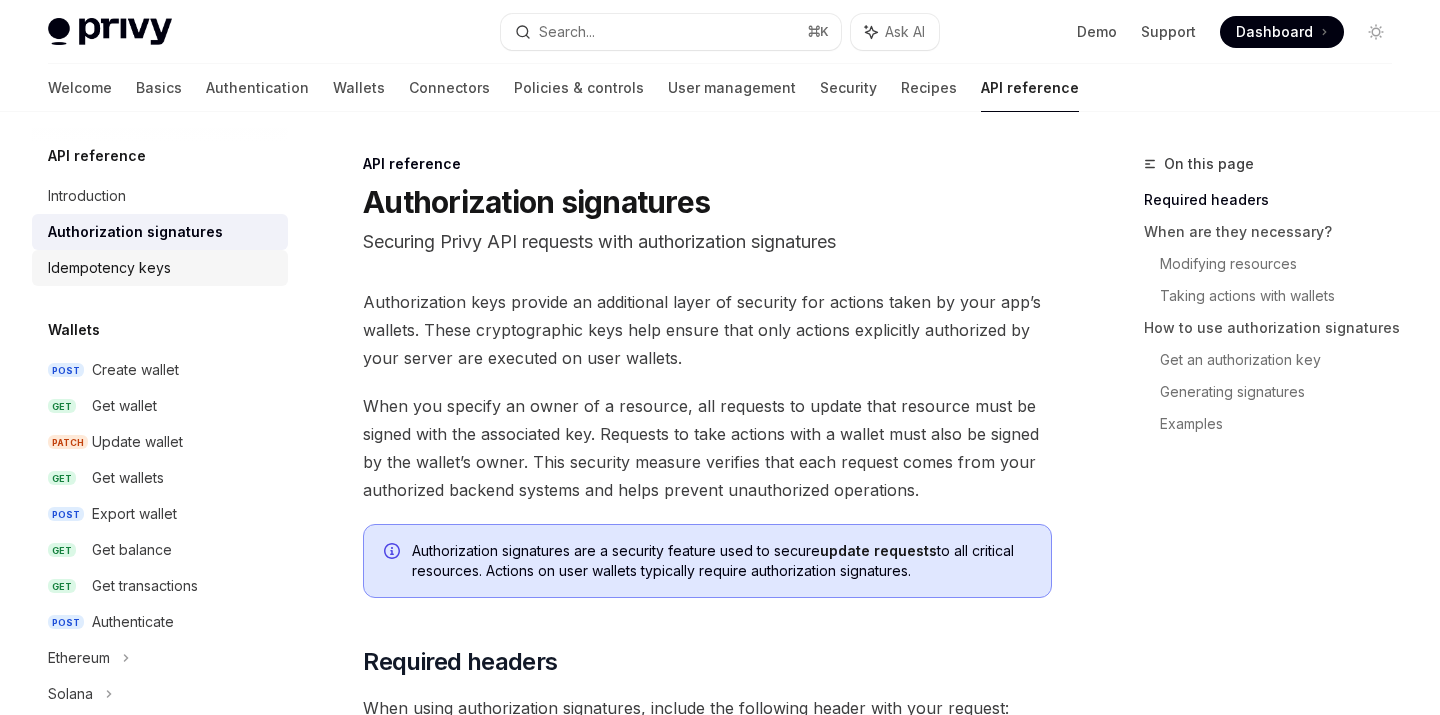 click on "Idempotency keys" at bounding box center [109, 268] 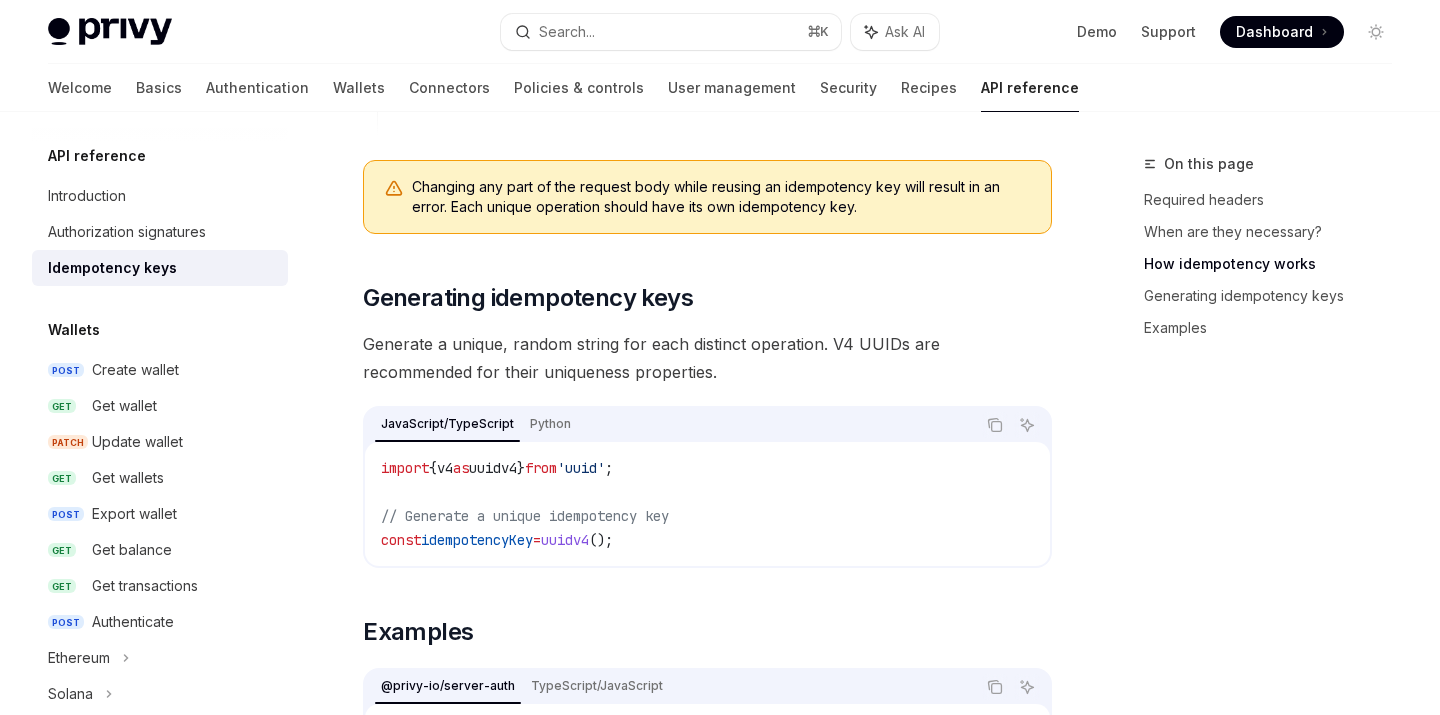 scroll, scrollTop: 2377, scrollLeft: 0, axis: vertical 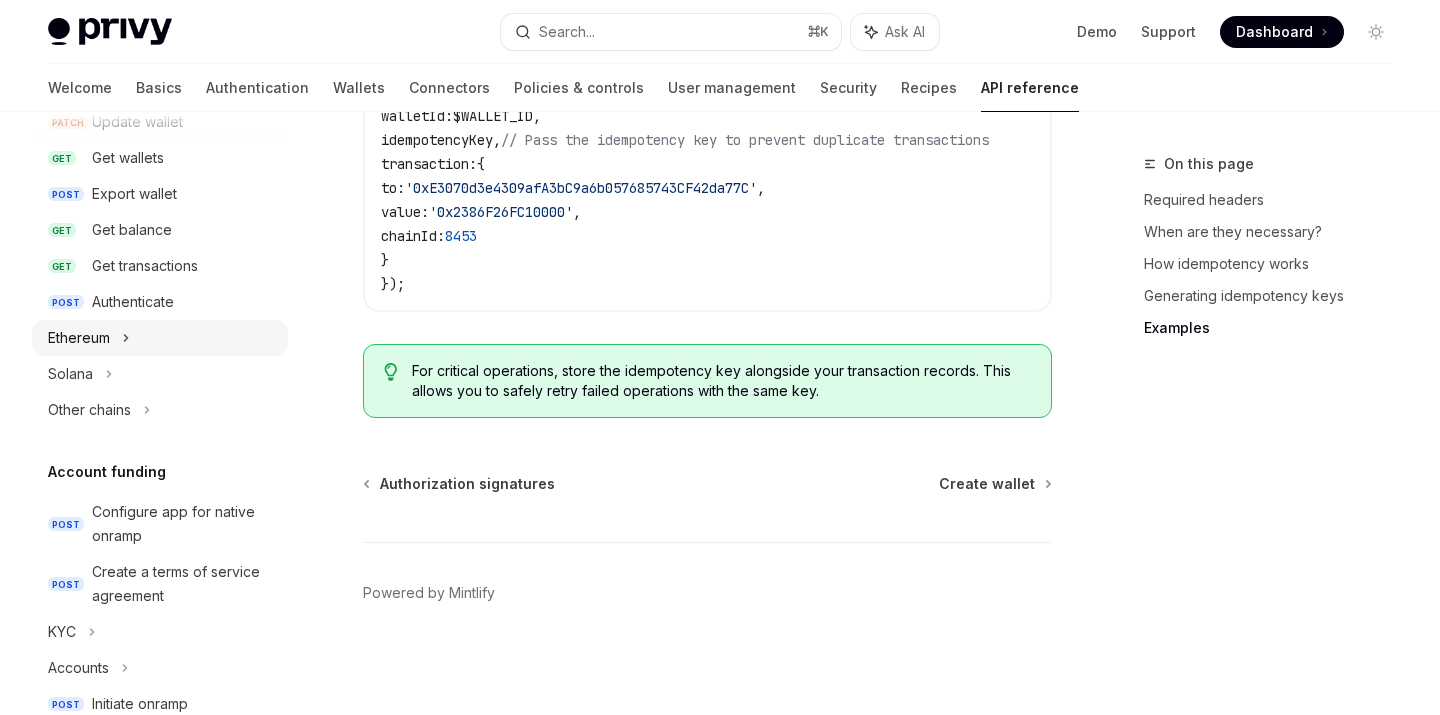click on "Ethereum" at bounding box center [79, 338] 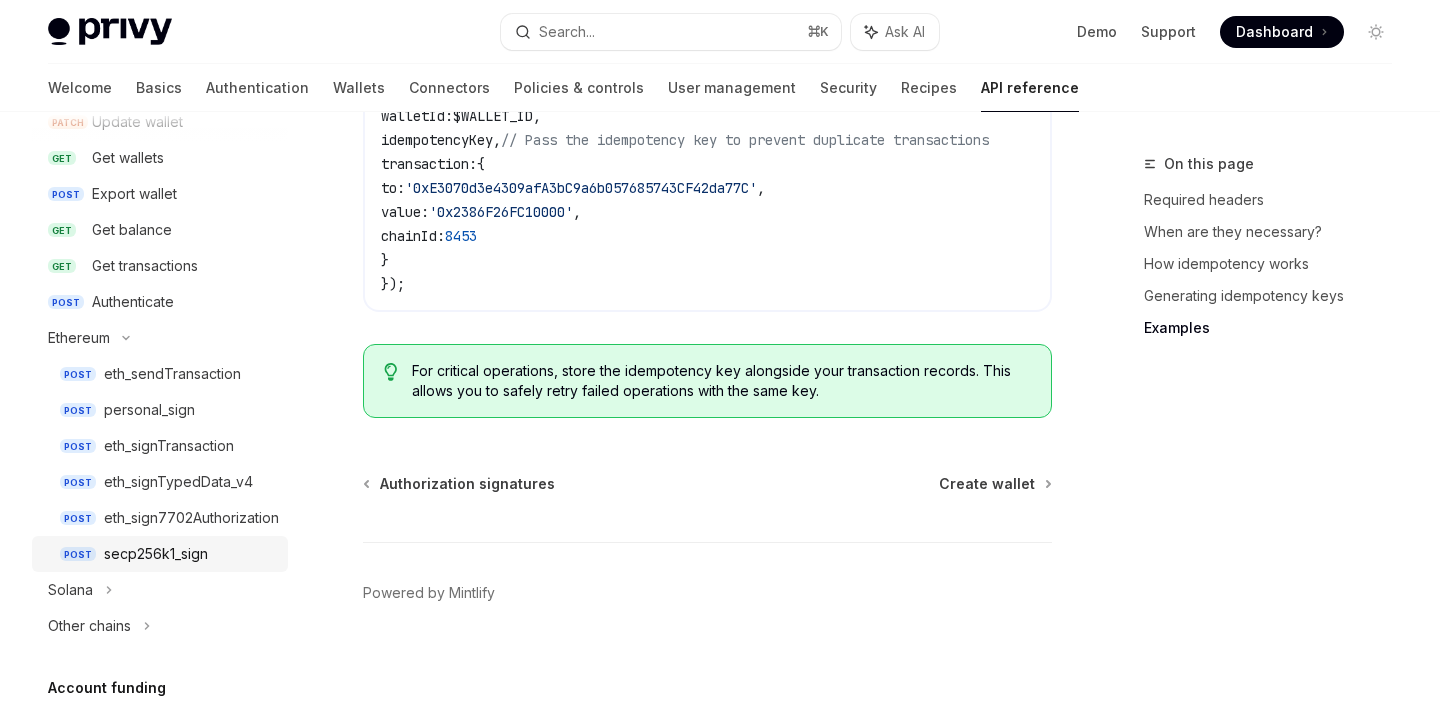 type on "*" 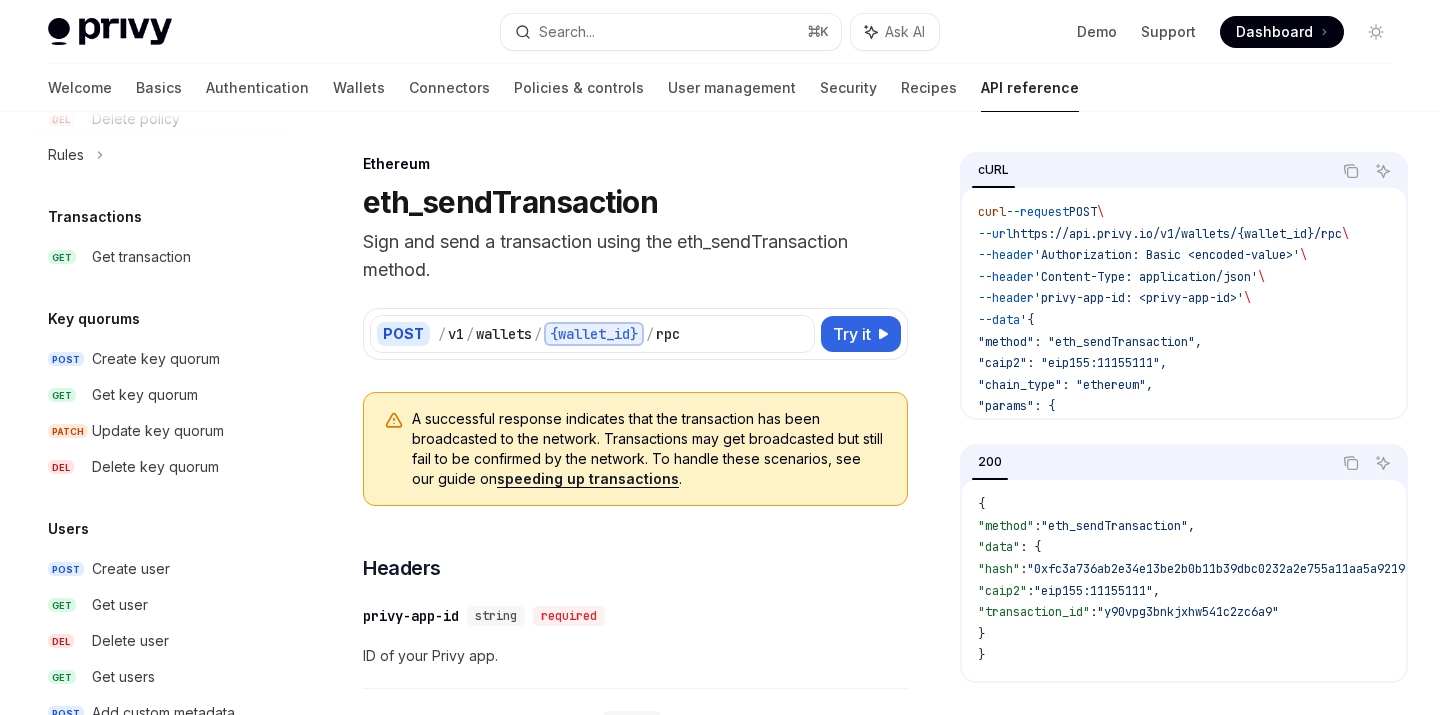 scroll, scrollTop: 1495, scrollLeft: 0, axis: vertical 